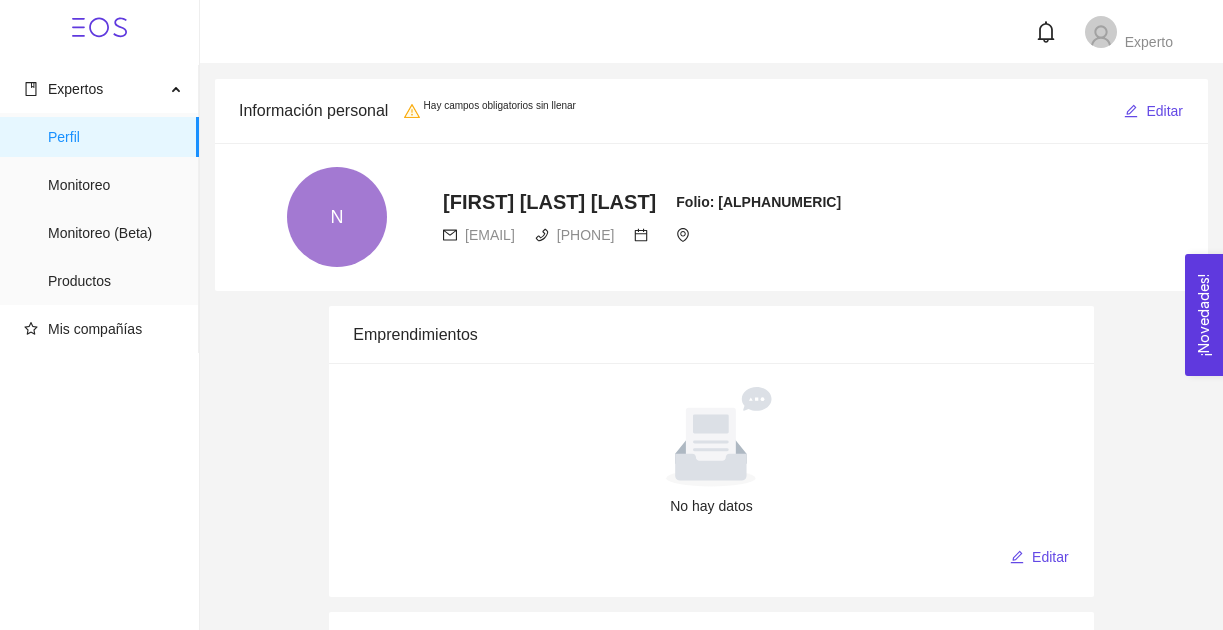 scroll, scrollTop: 0, scrollLeft: 0, axis: both 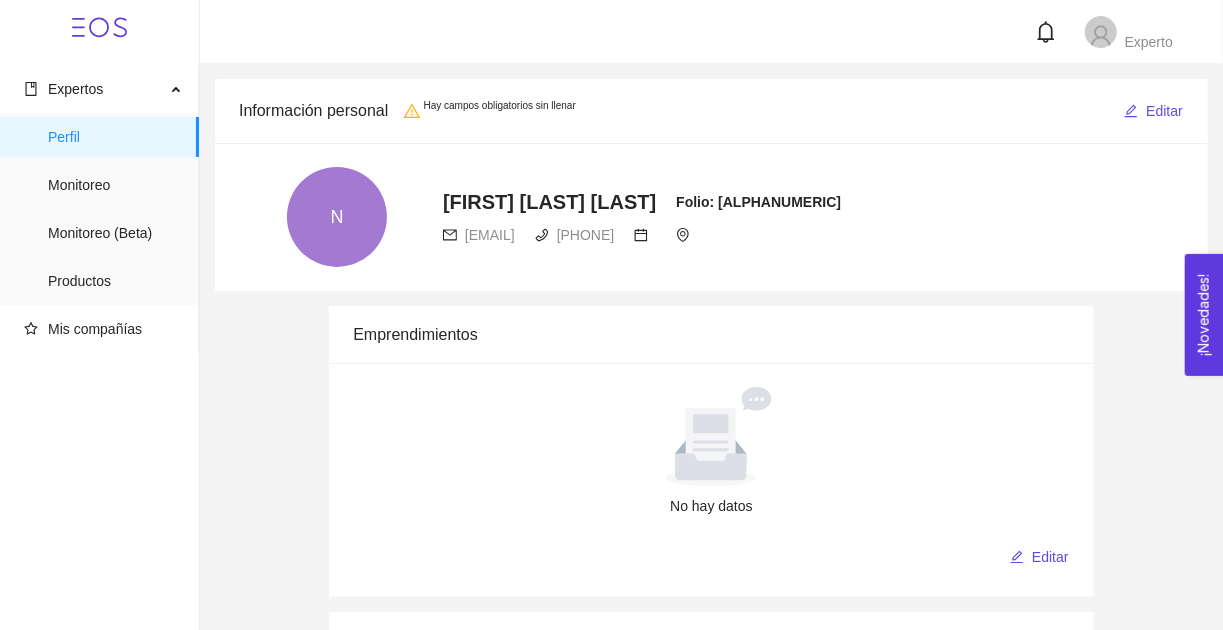 click on "N NELLY  ANDRADE  FLORES Folio: EXP-00554 nnandradef@gmail.com 8113727374" at bounding box center (711, 217) 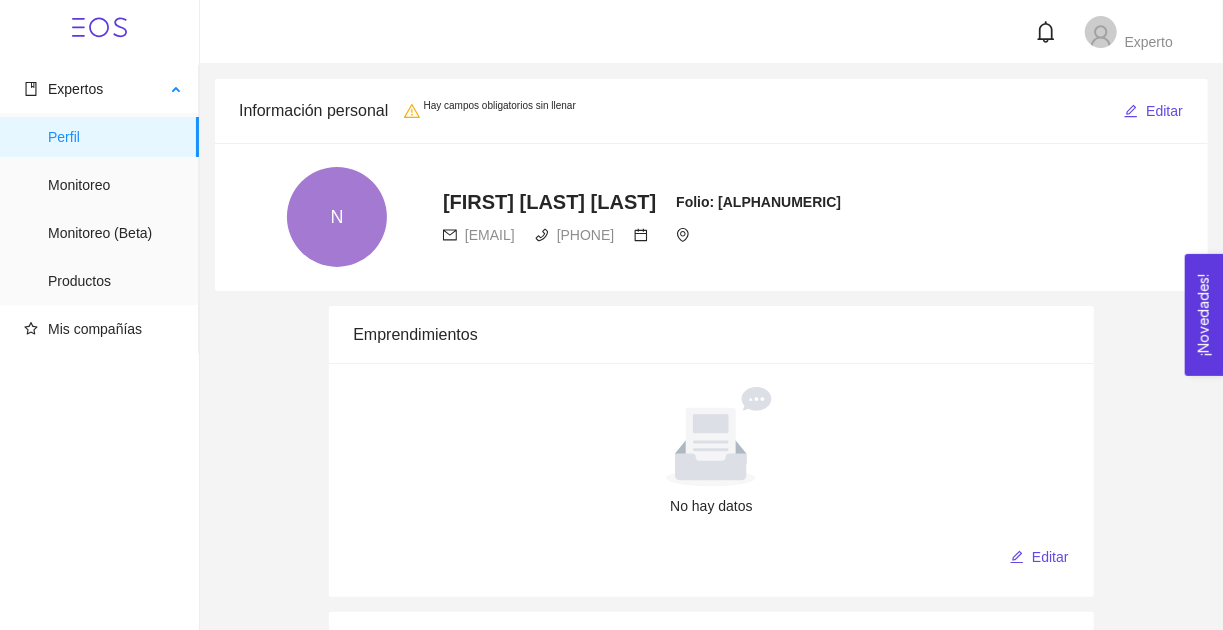 click on "Perfil" at bounding box center (115, 137) 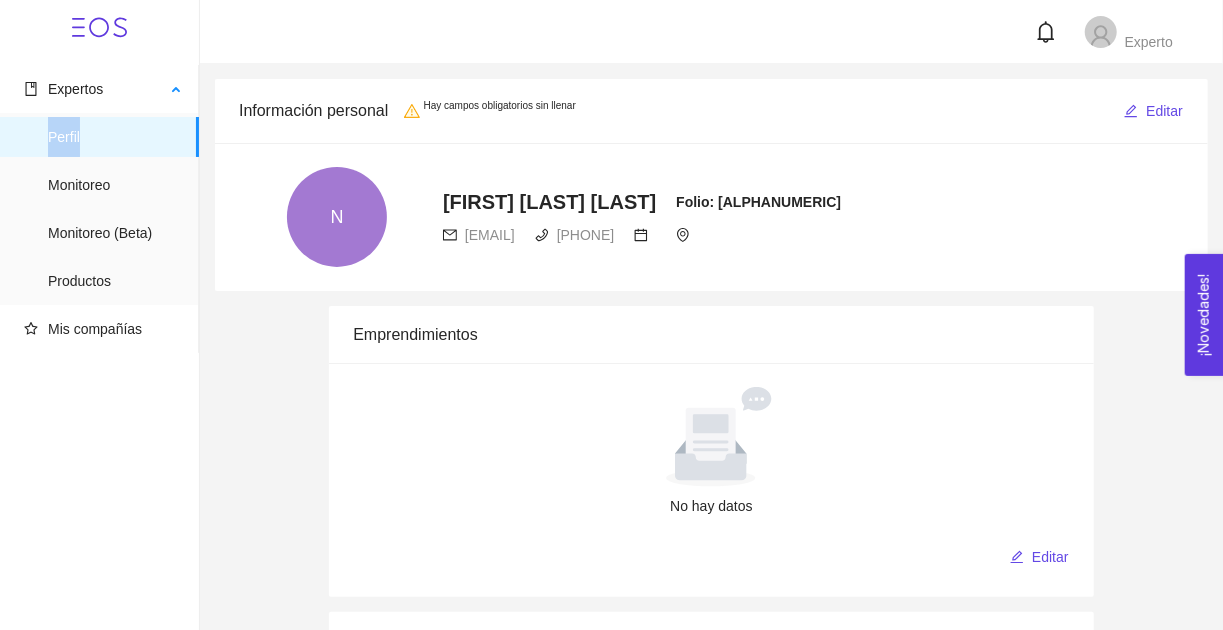 click on "Perfil" at bounding box center (115, 137) 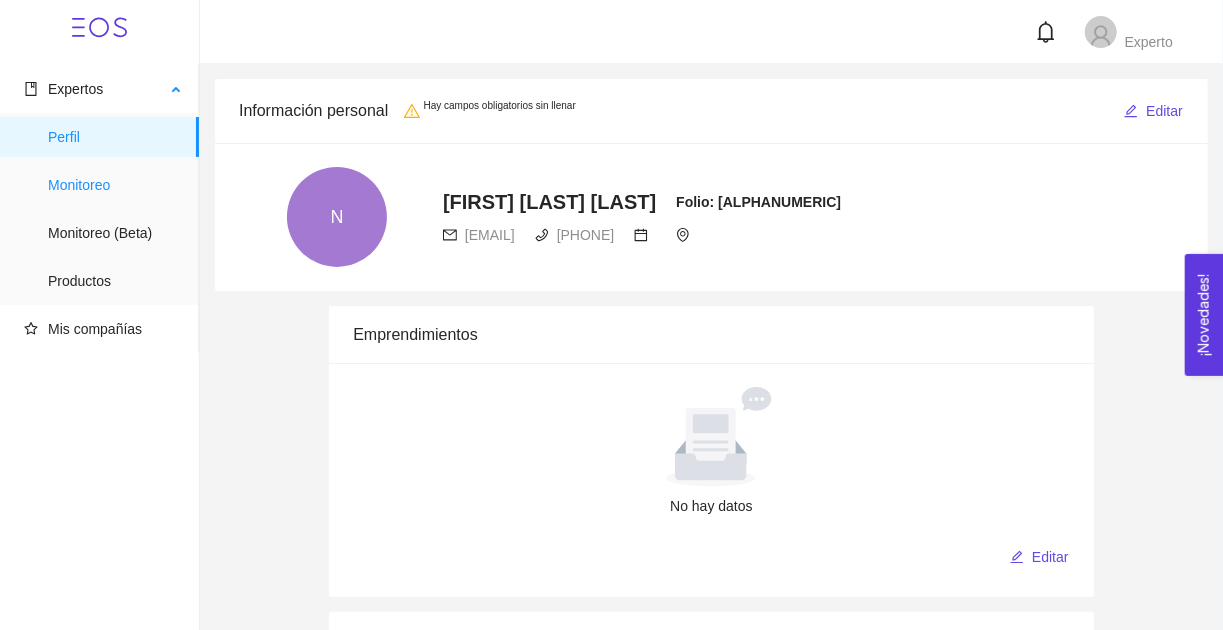 click on "Monitoreo" at bounding box center [115, 185] 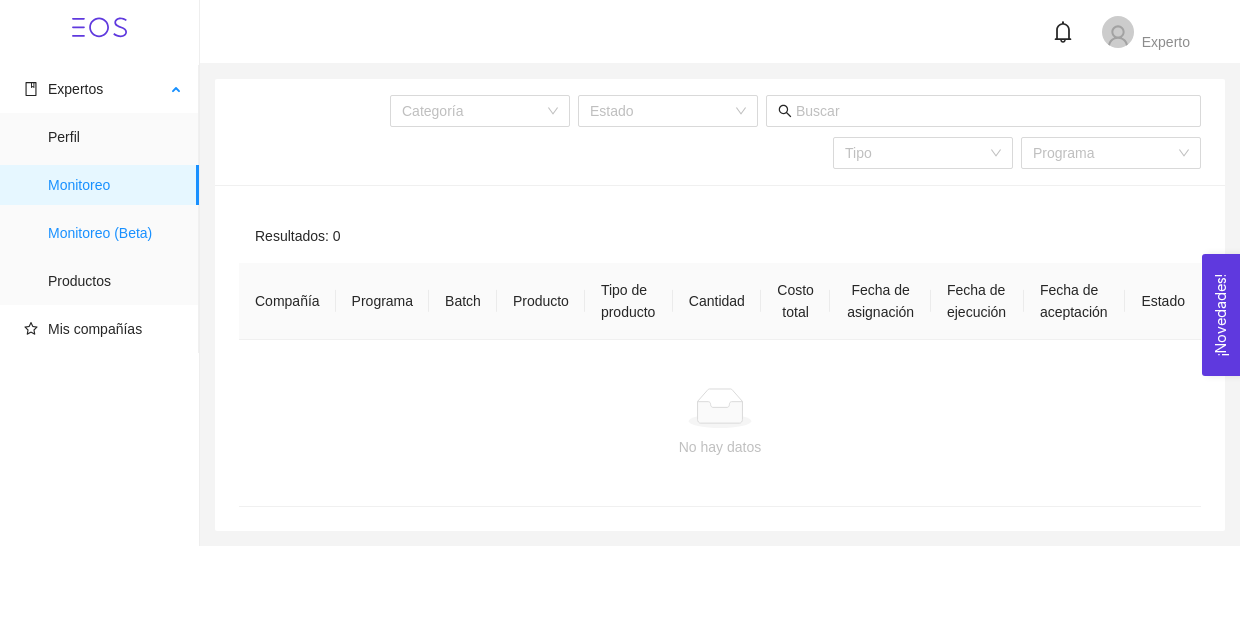 click on "Monitoreo (Beta)" at bounding box center (115, 233) 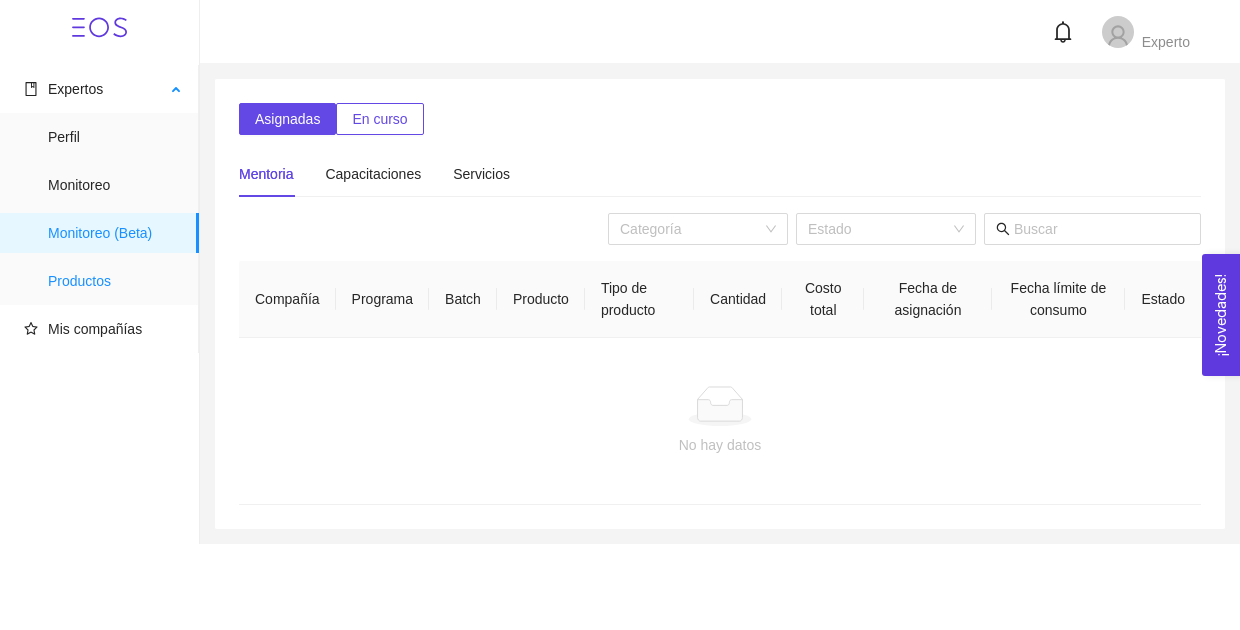 click on "Productos" at bounding box center [115, 281] 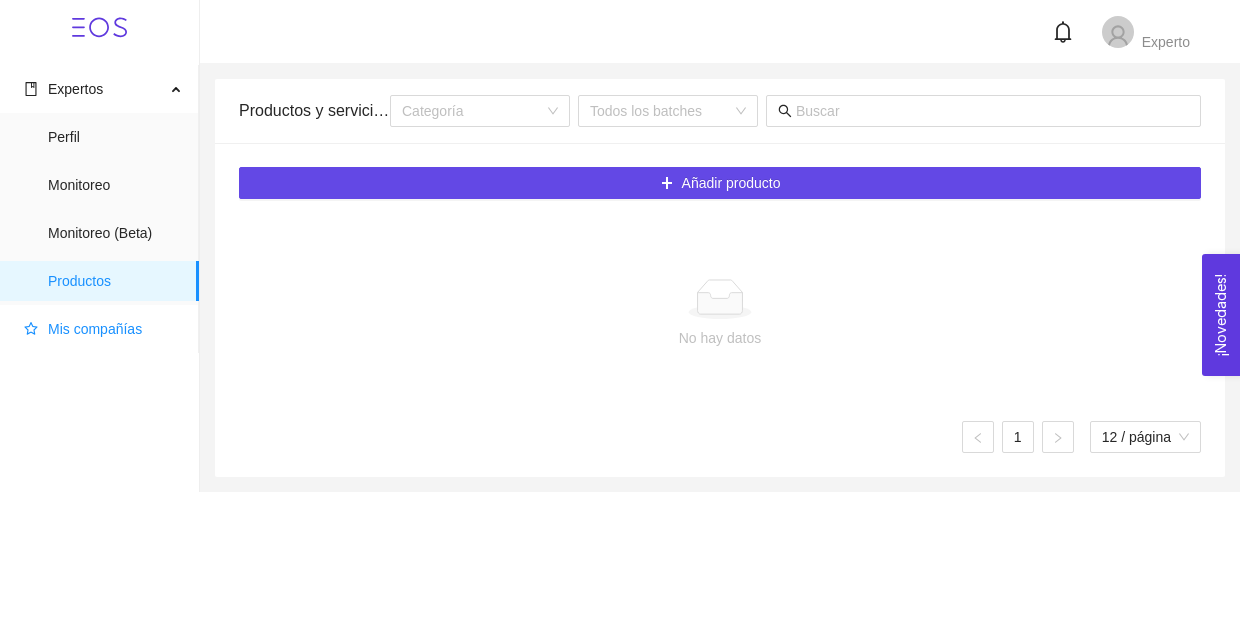 click on "Mis compañías" at bounding box center [95, 329] 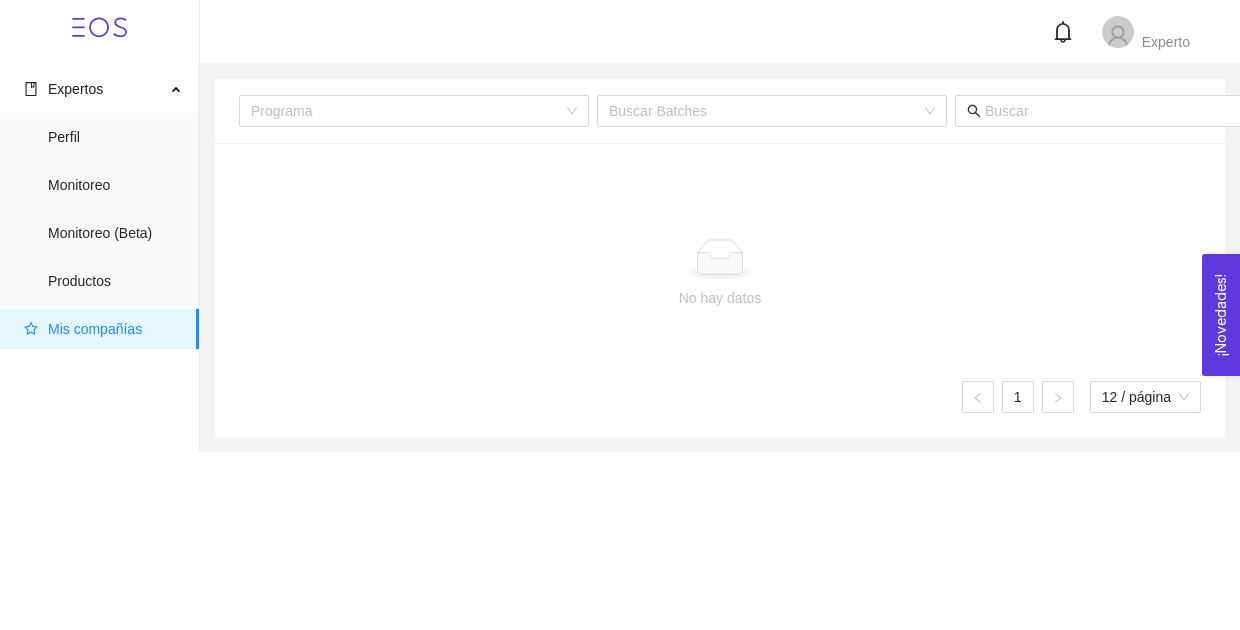 click at bounding box center [99, 27] 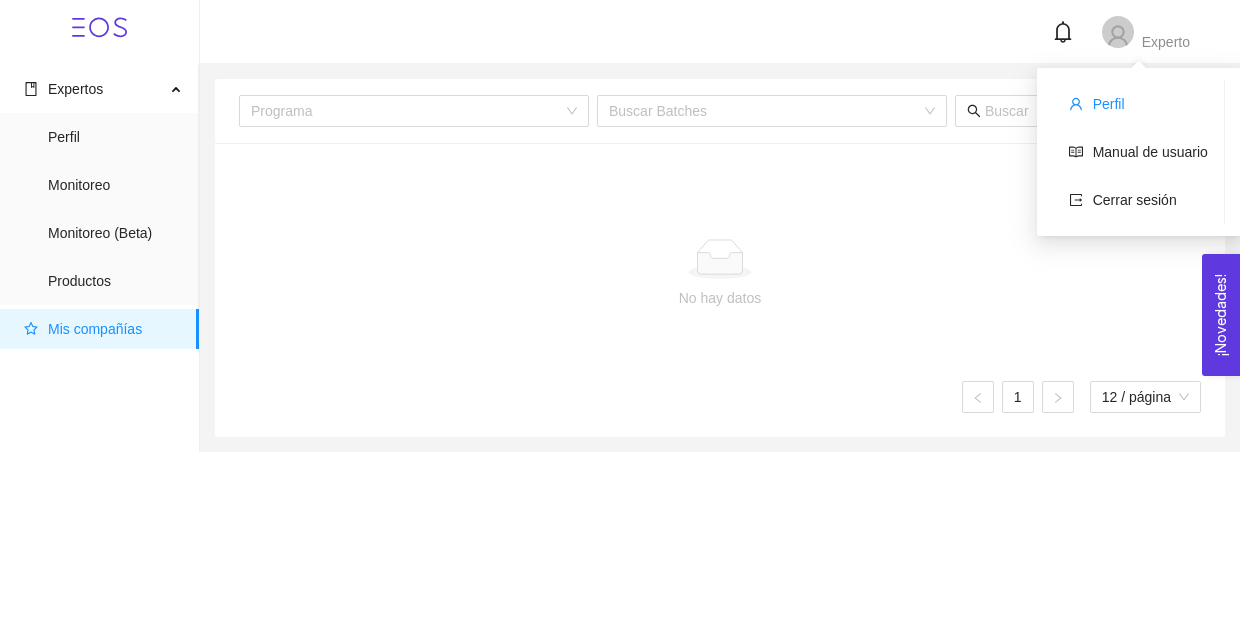 click on "Perfil" at bounding box center [1109, 104] 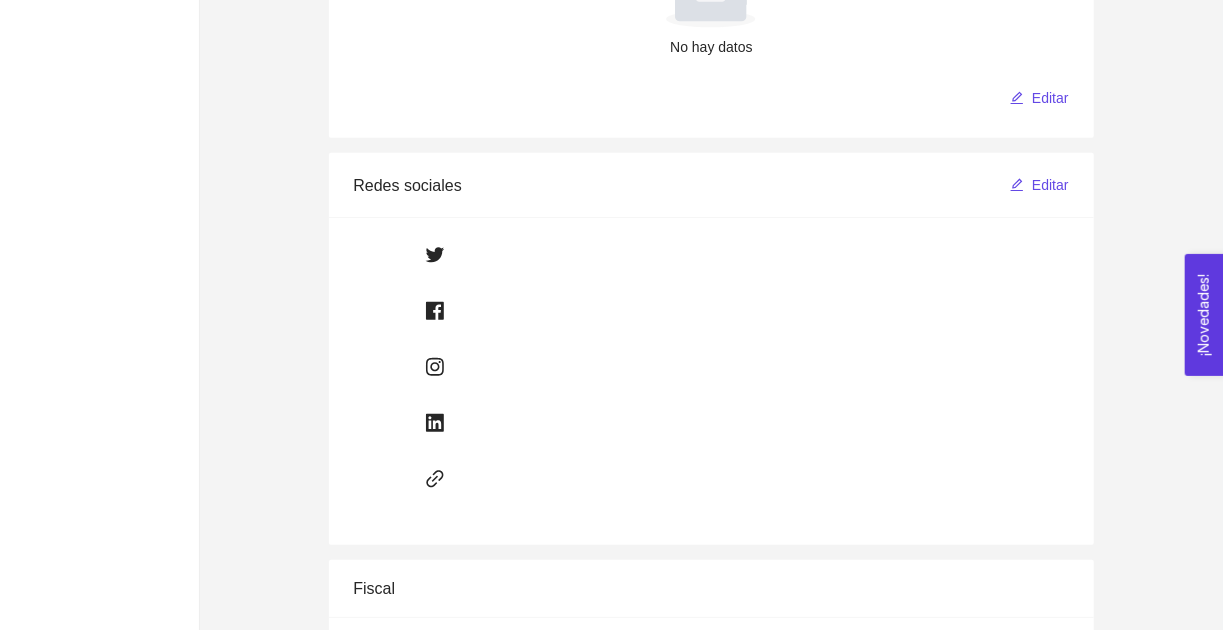 scroll, scrollTop: 0, scrollLeft: 0, axis: both 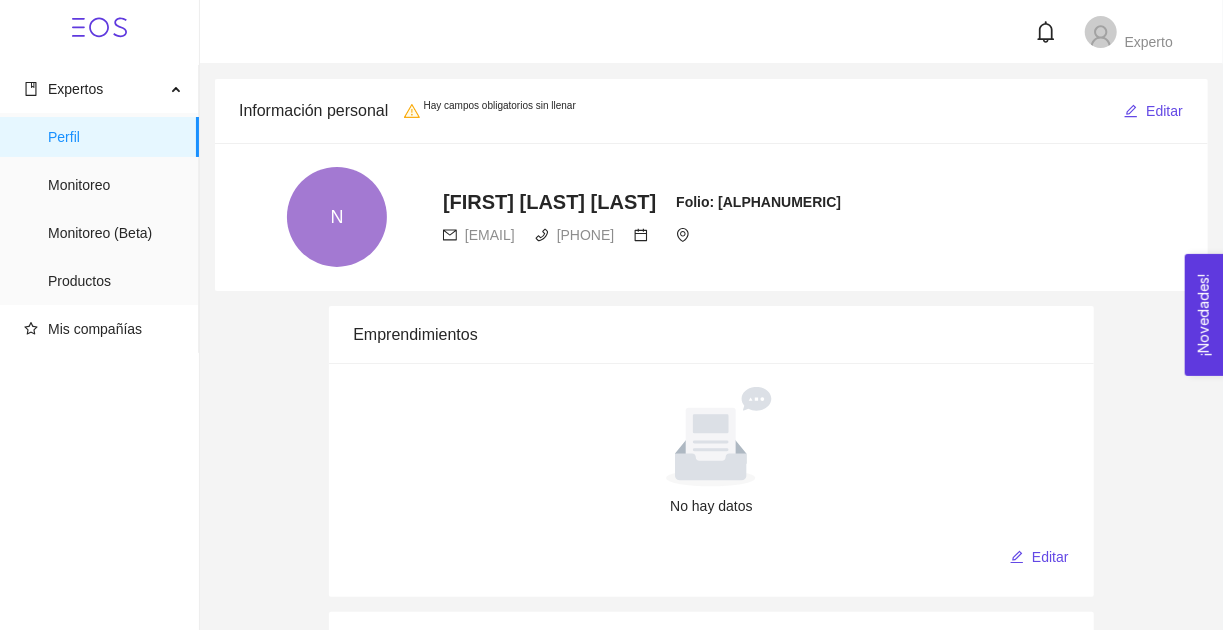 click on "N NELLY  ANDRADE  FLORES Folio: EXP-00554 nnandradef@gmail.com 8113727374" at bounding box center [711, 217] 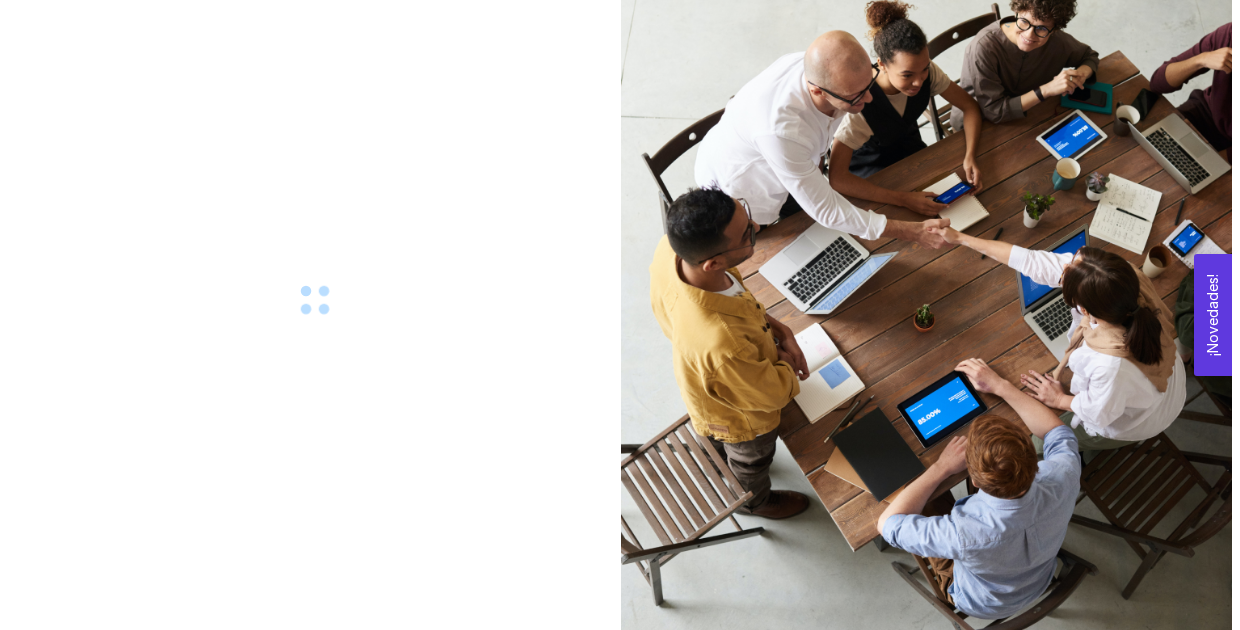 scroll, scrollTop: 0, scrollLeft: 0, axis: both 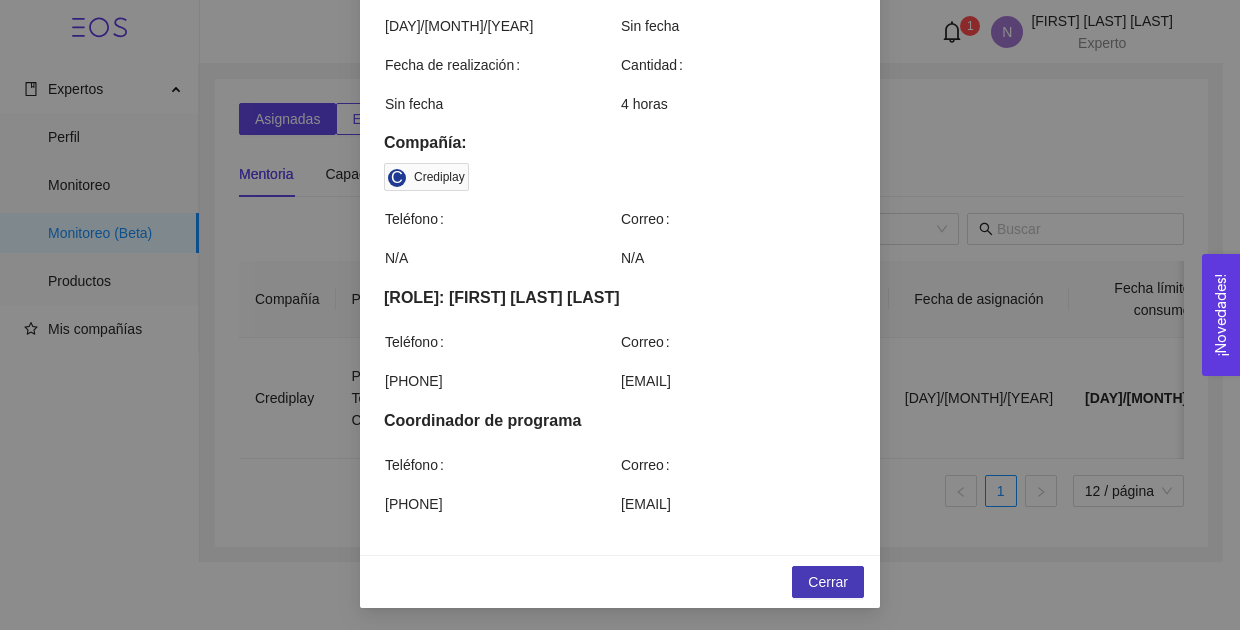 click on "Cerrar" at bounding box center [828, 582] 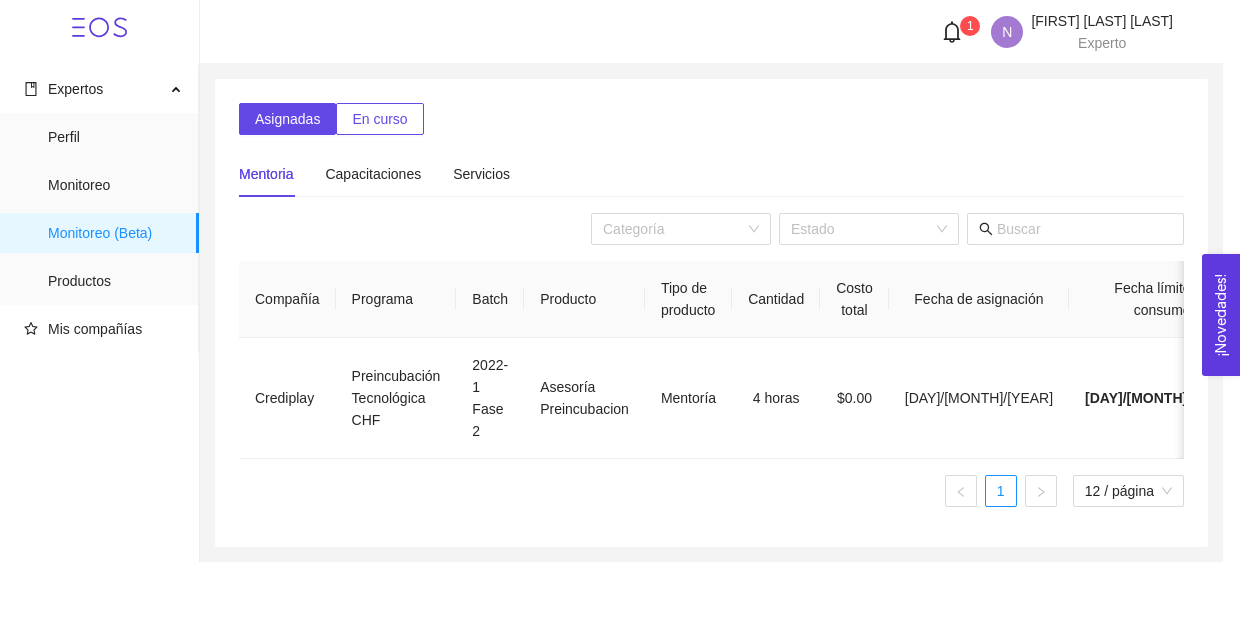 scroll, scrollTop: 564, scrollLeft: 0, axis: vertical 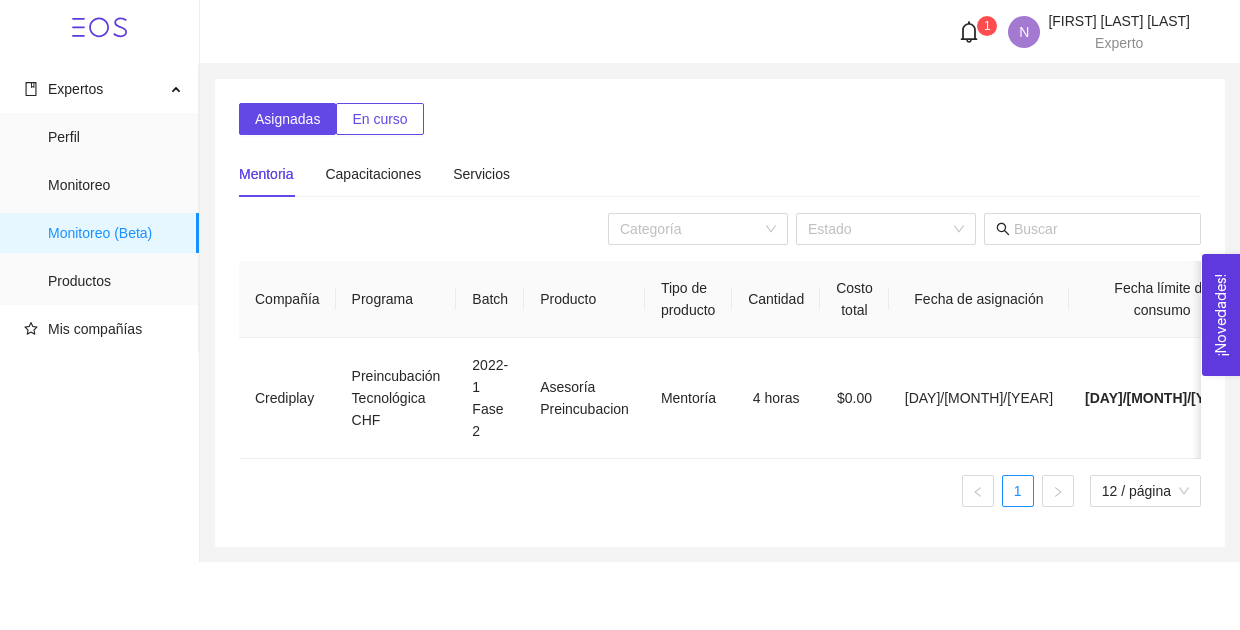 click on "Mentoria Capacitaciones Servicios" at bounding box center [720, 174] 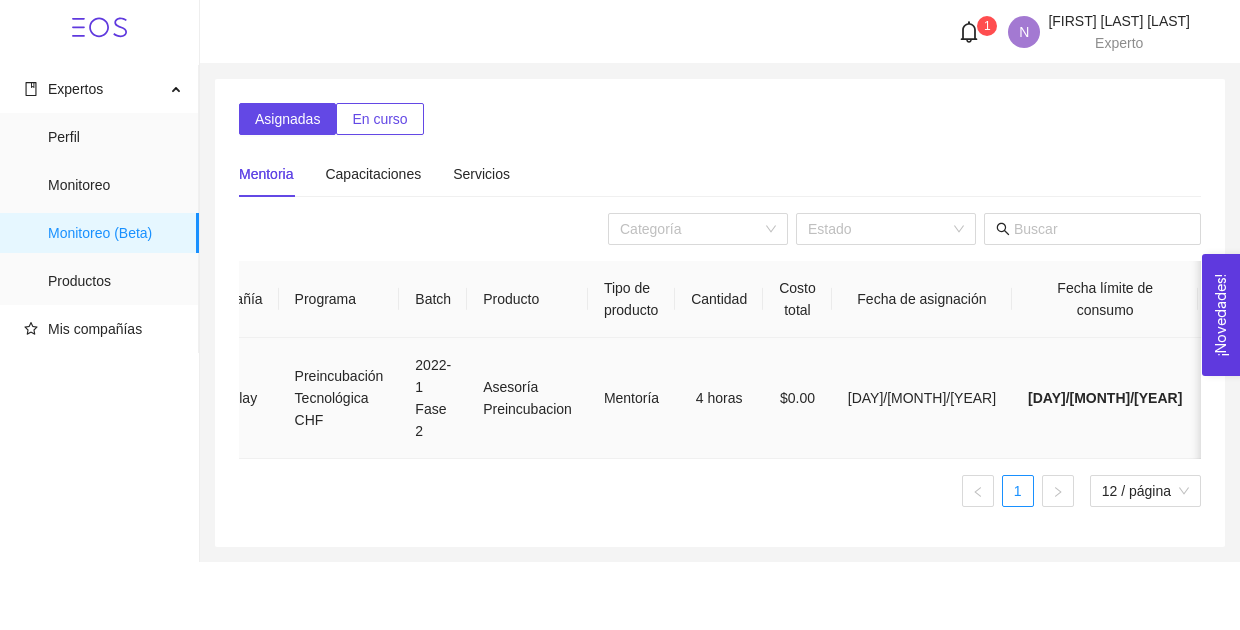scroll, scrollTop: 0, scrollLeft: 0, axis: both 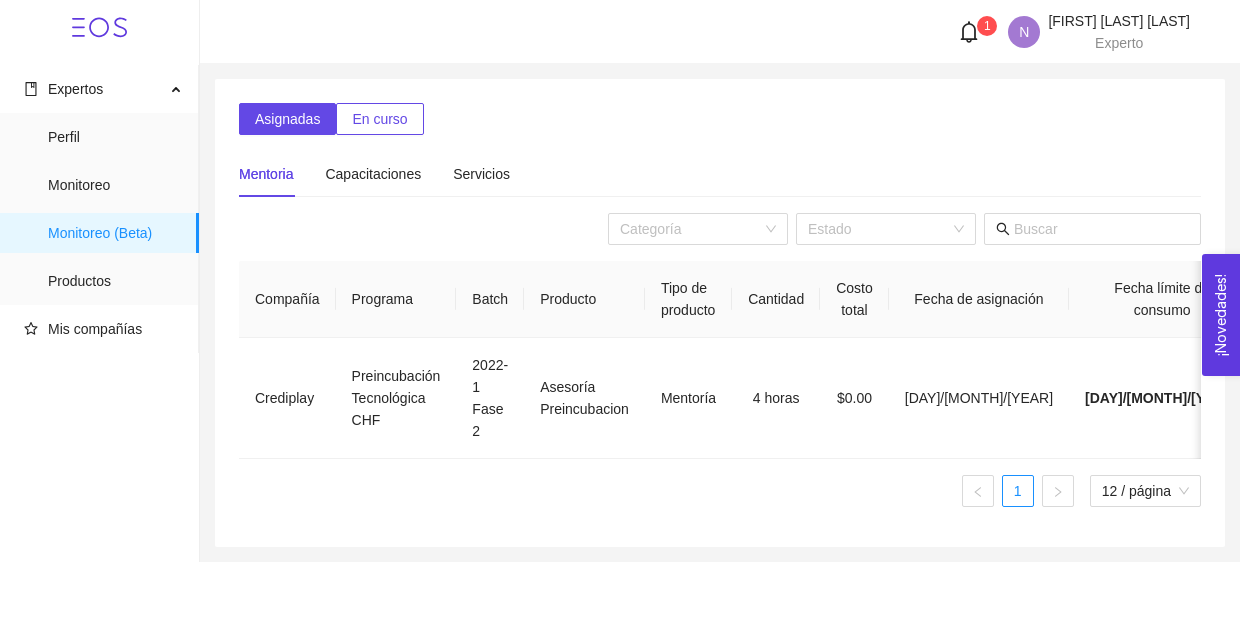 click on "1" at bounding box center [987, 26] 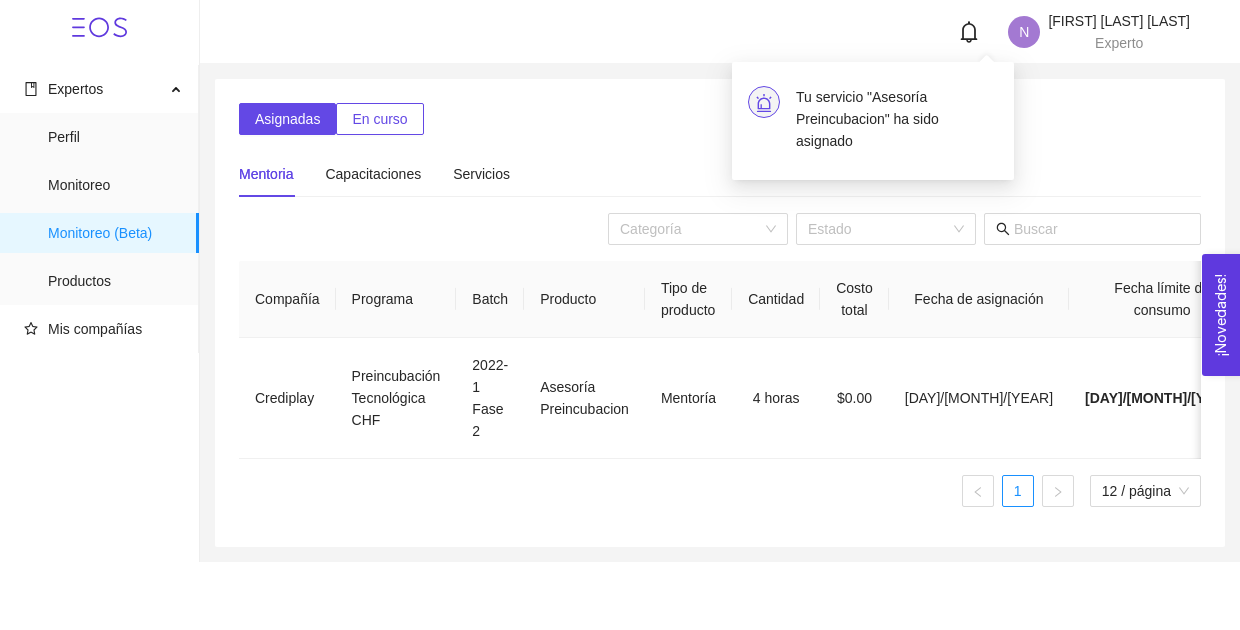 click at bounding box center (969, 32) 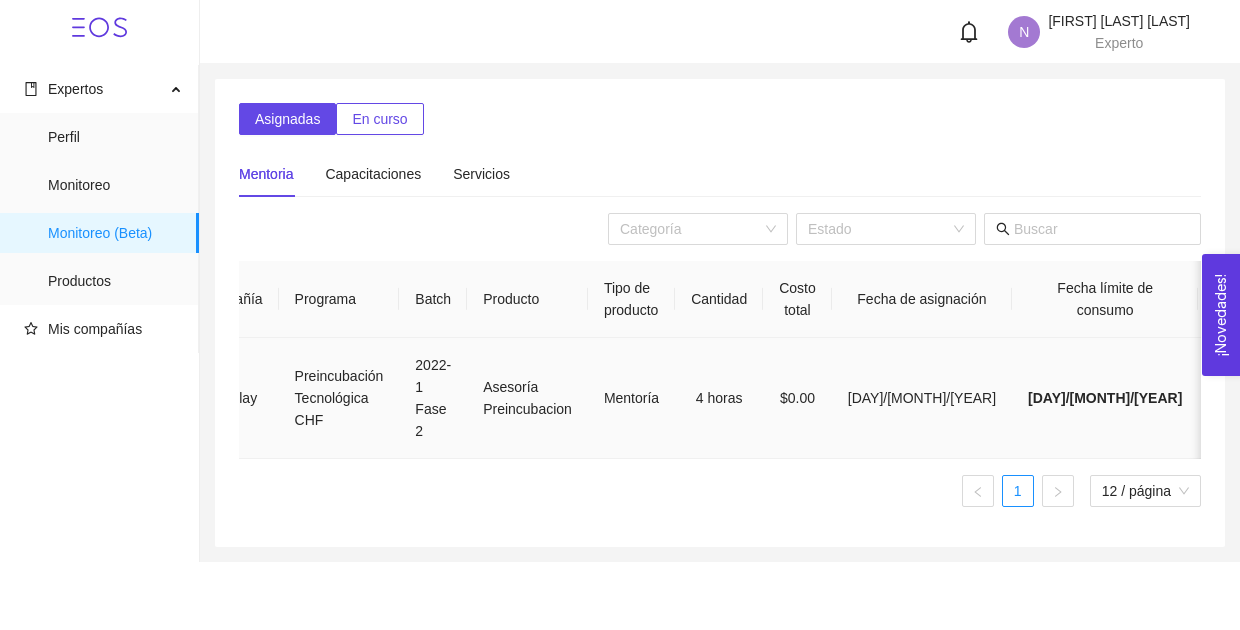 scroll, scrollTop: 0, scrollLeft: 0, axis: both 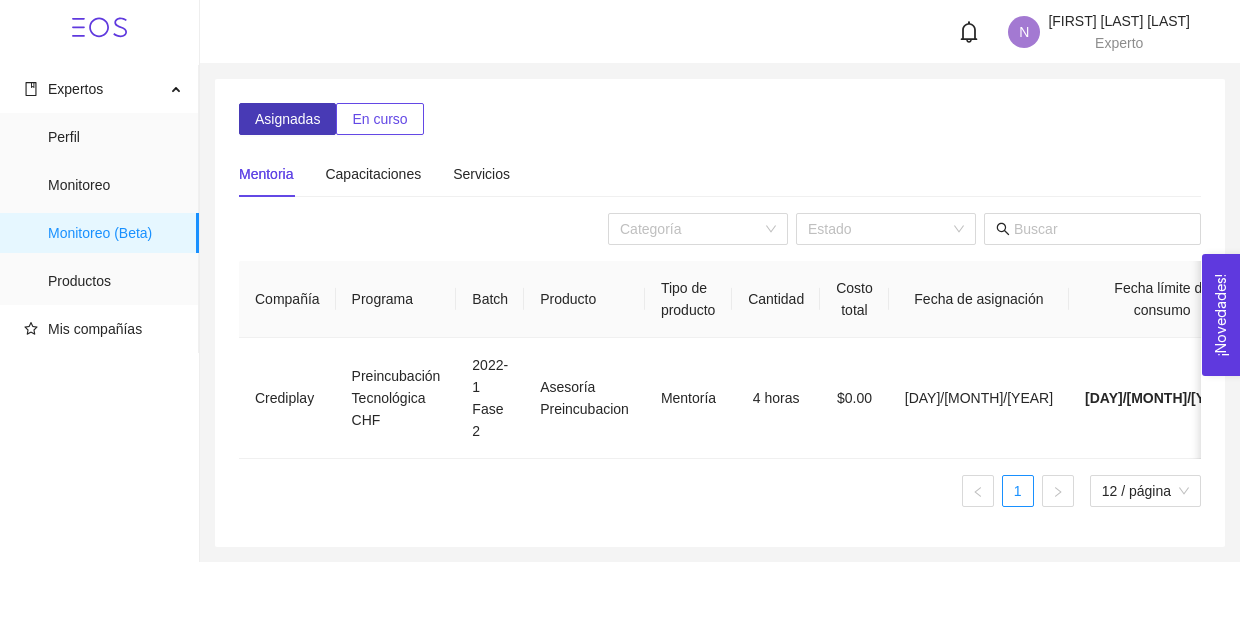 click on "Asignadas" at bounding box center [287, 119] 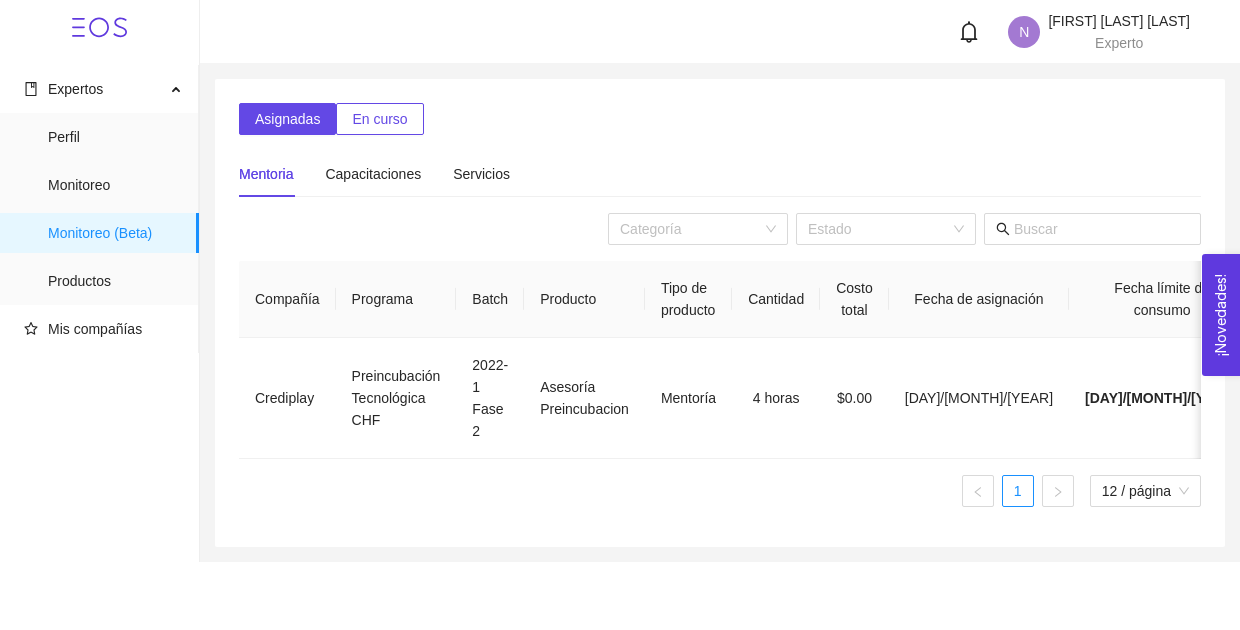 click on "En curso" at bounding box center [379, 119] 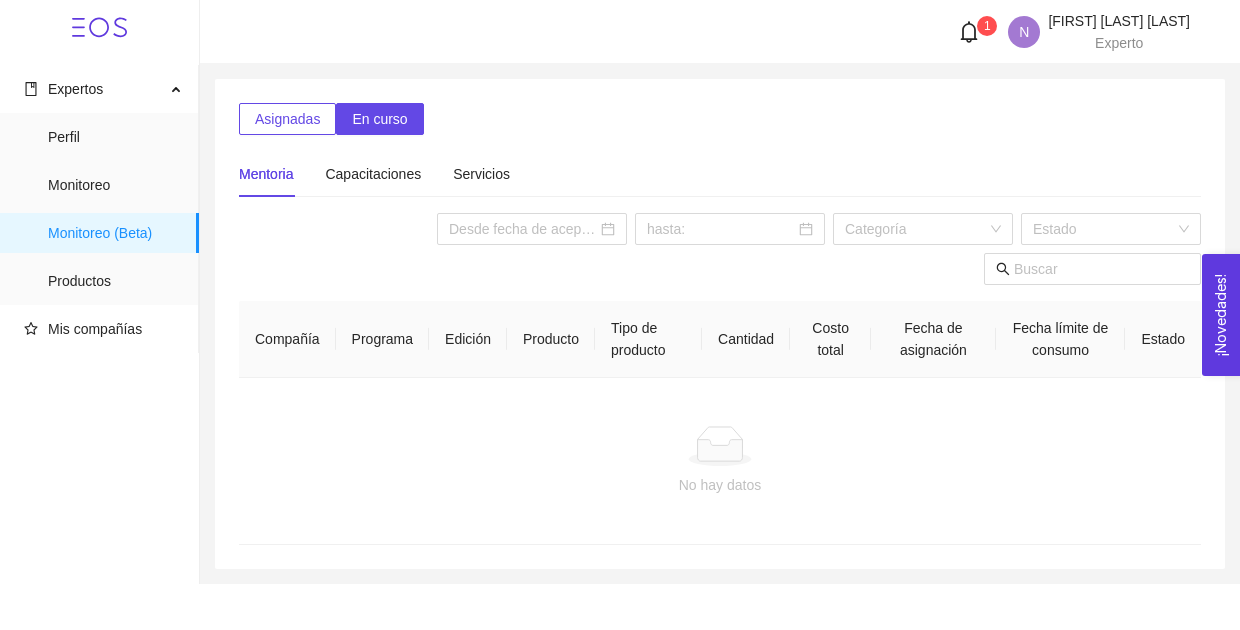 click on "Asignadas" at bounding box center (287, 119) 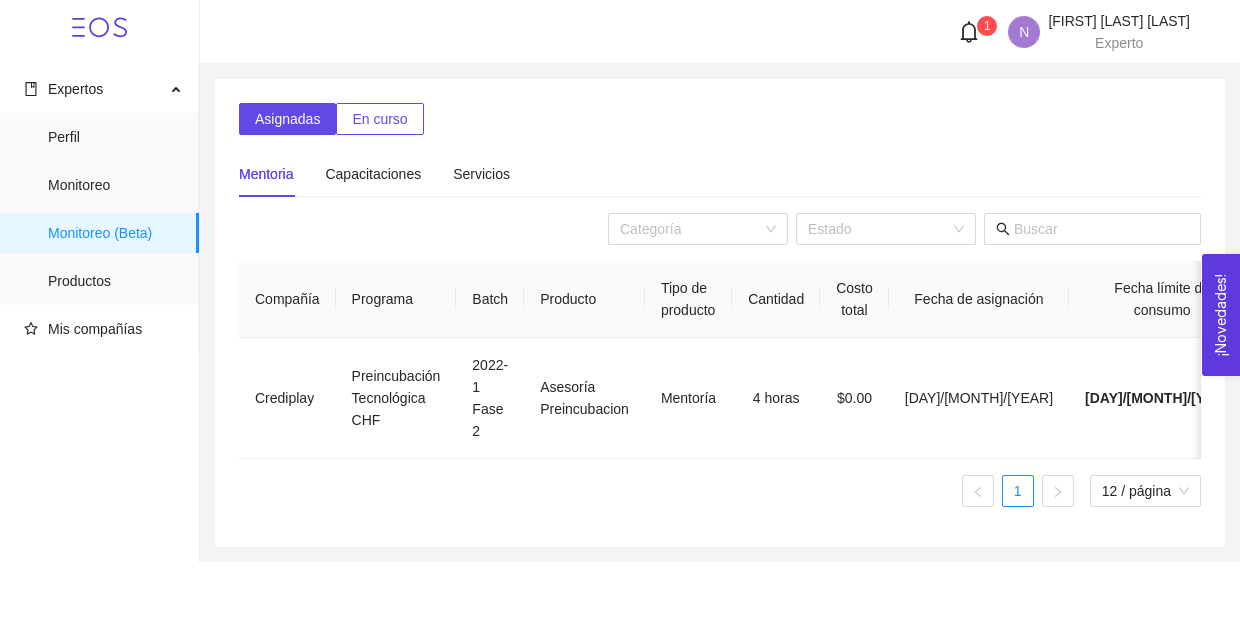 click at bounding box center (969, 32) 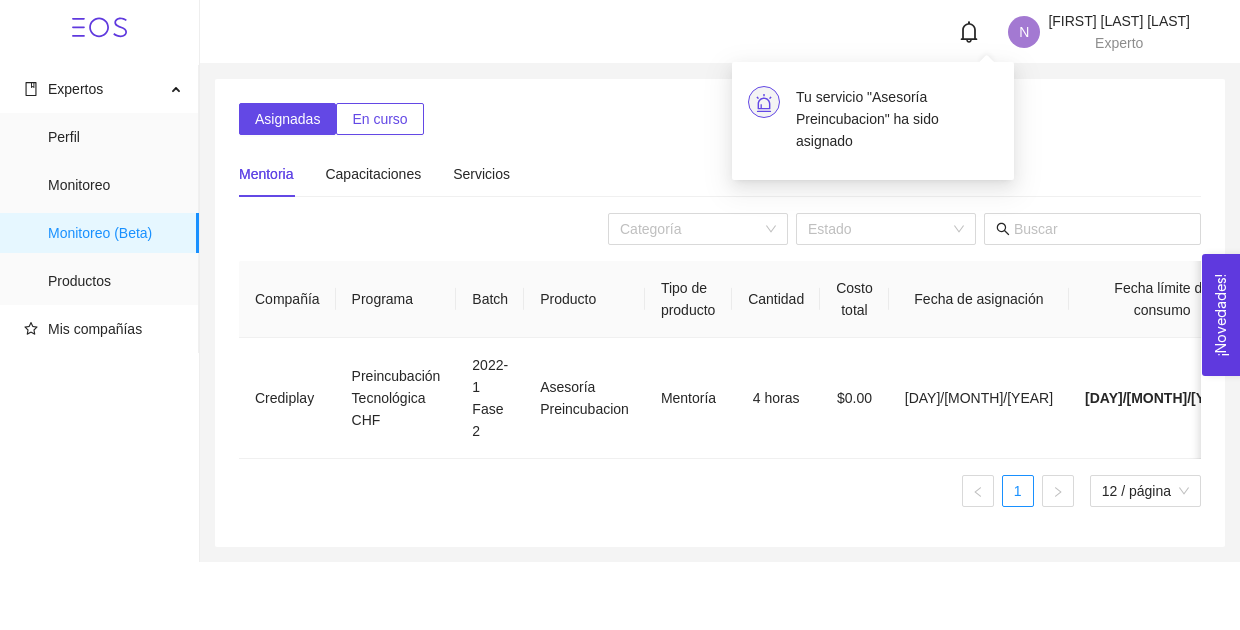 click at bounding box center [969, 32] 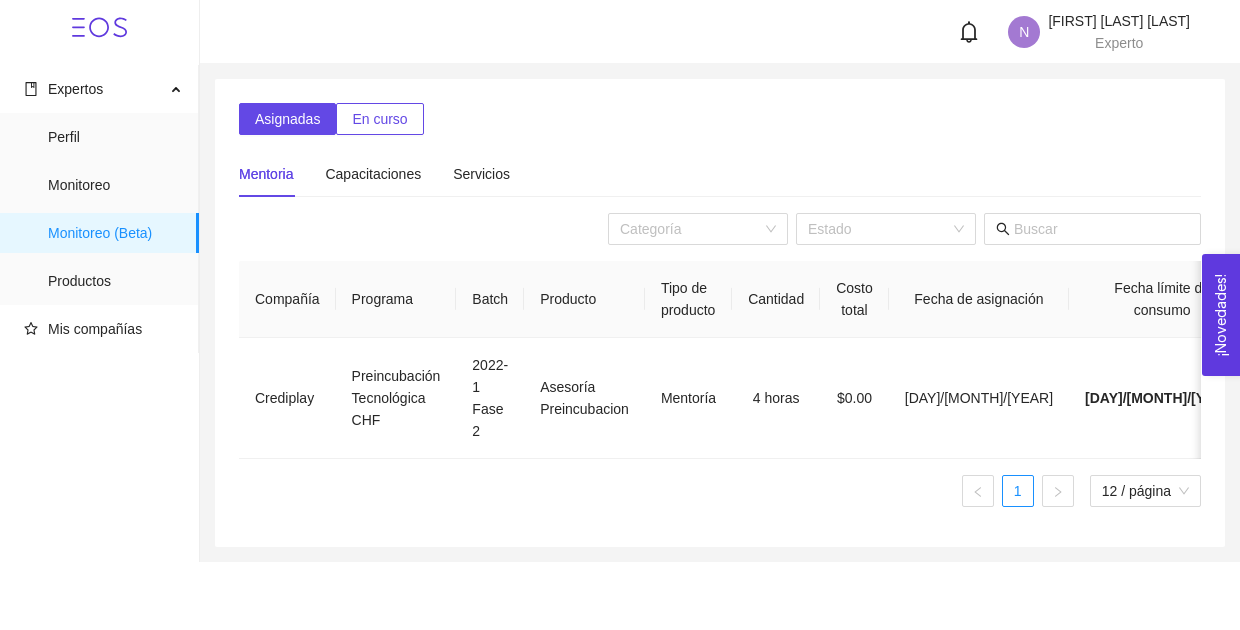 click at bounding box center [969, 32] 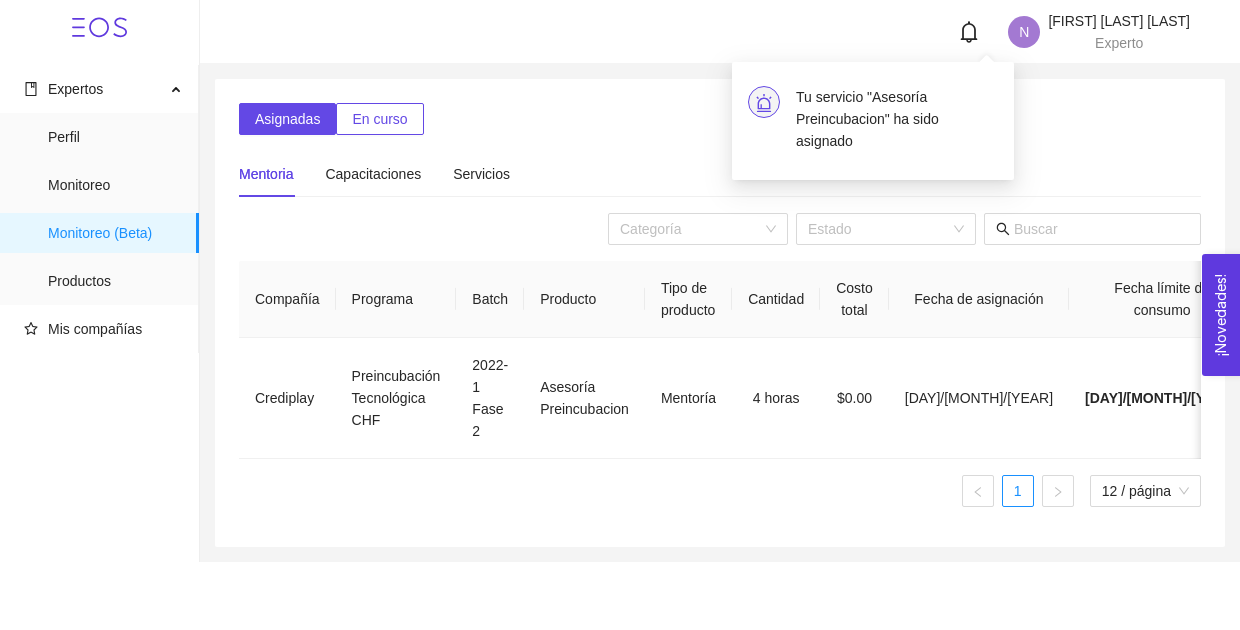click at bounding box center (969, 32) 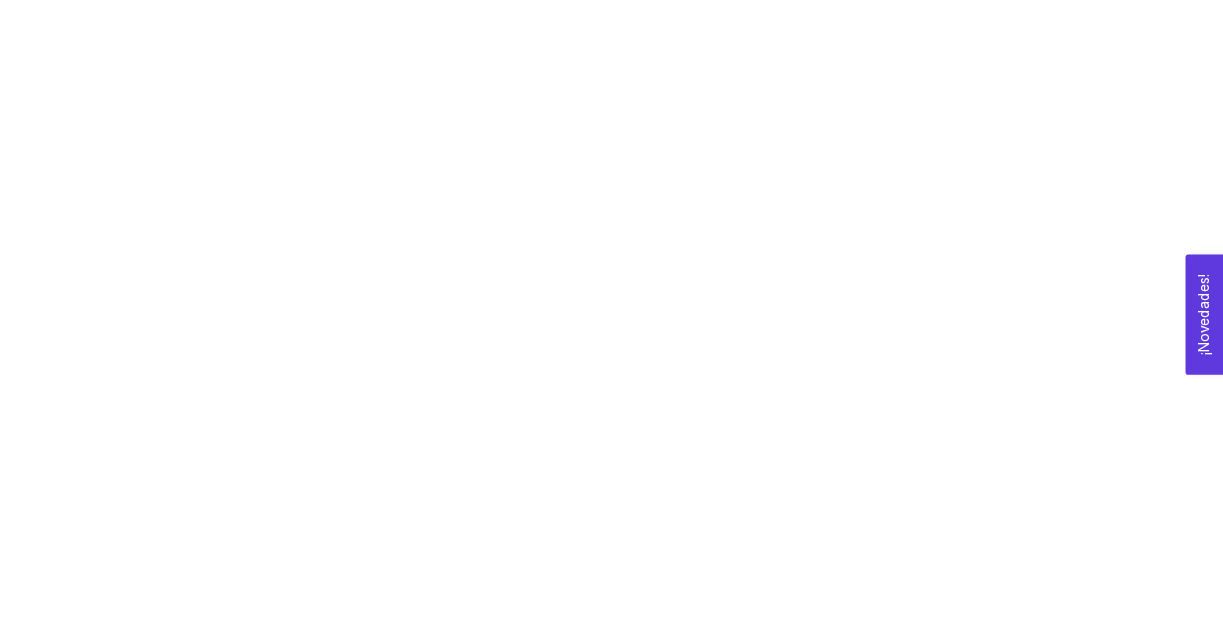 scroll, scrollTop: 0, scrollLeft: 0, axis: both 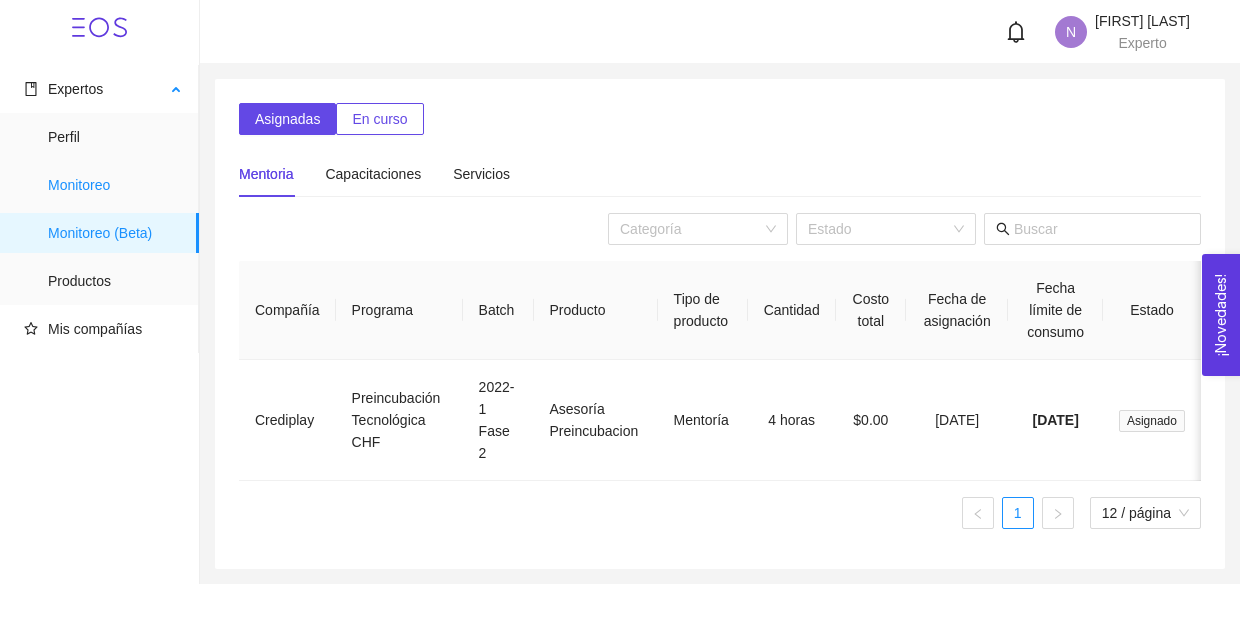 click on "Monitoreo" at bounding box center [115, 185] 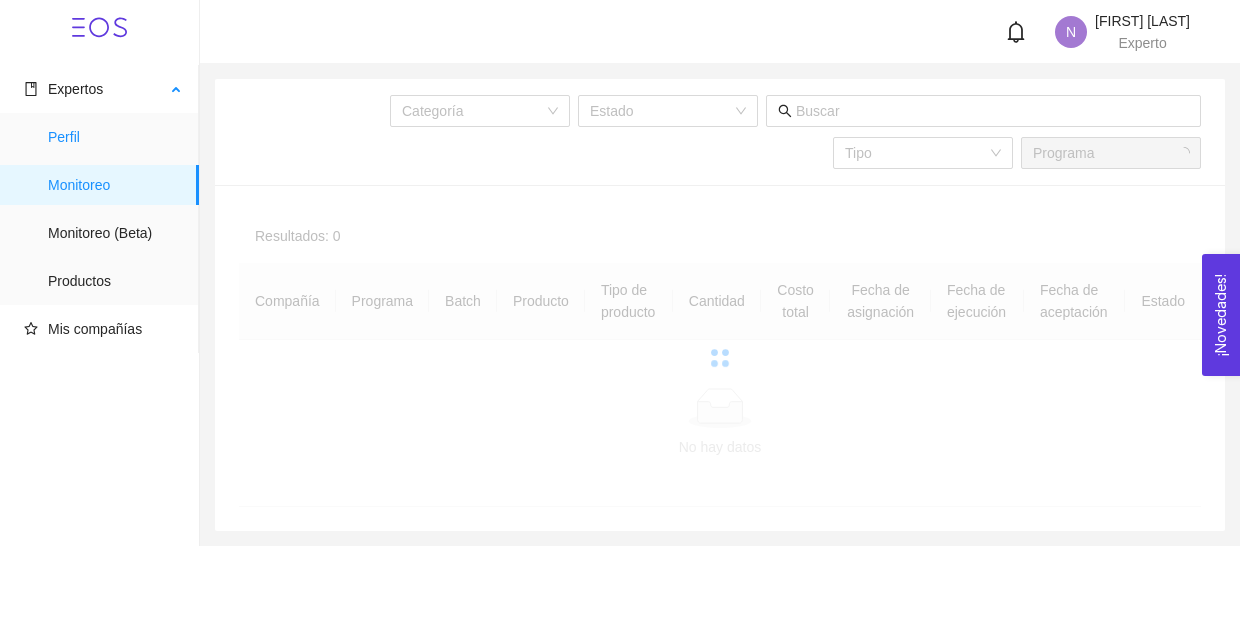 click on "Perfil" at bounding box center (115, 137) 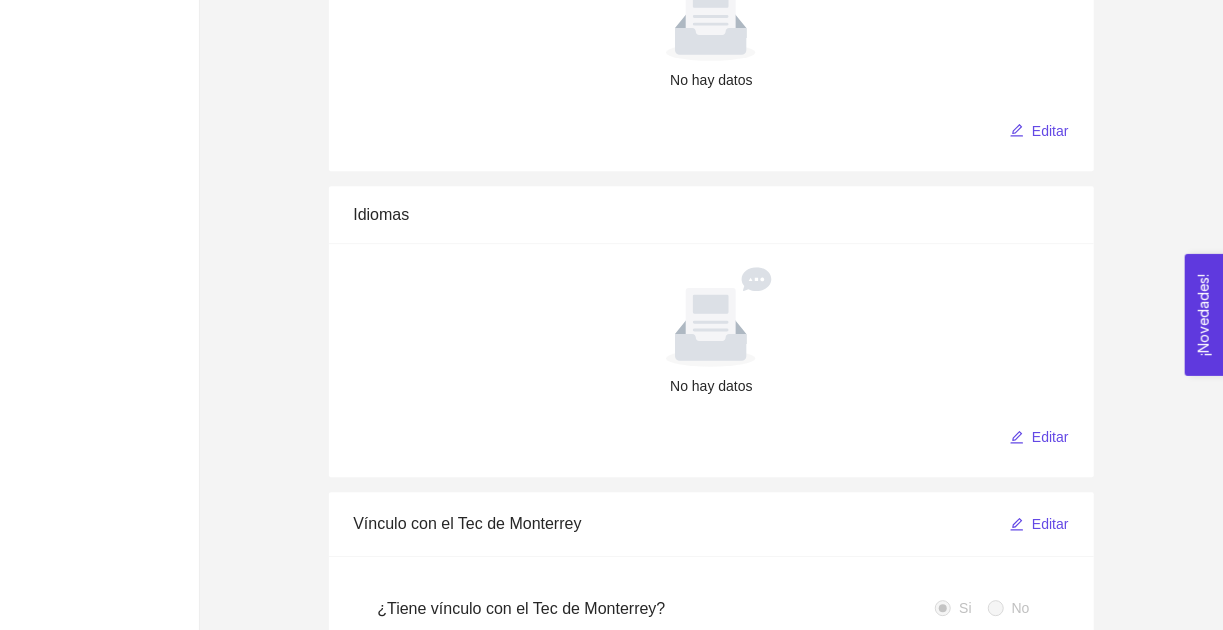 scroll, scrollTop: 2738, scrollLeft: 0, axis: vertical 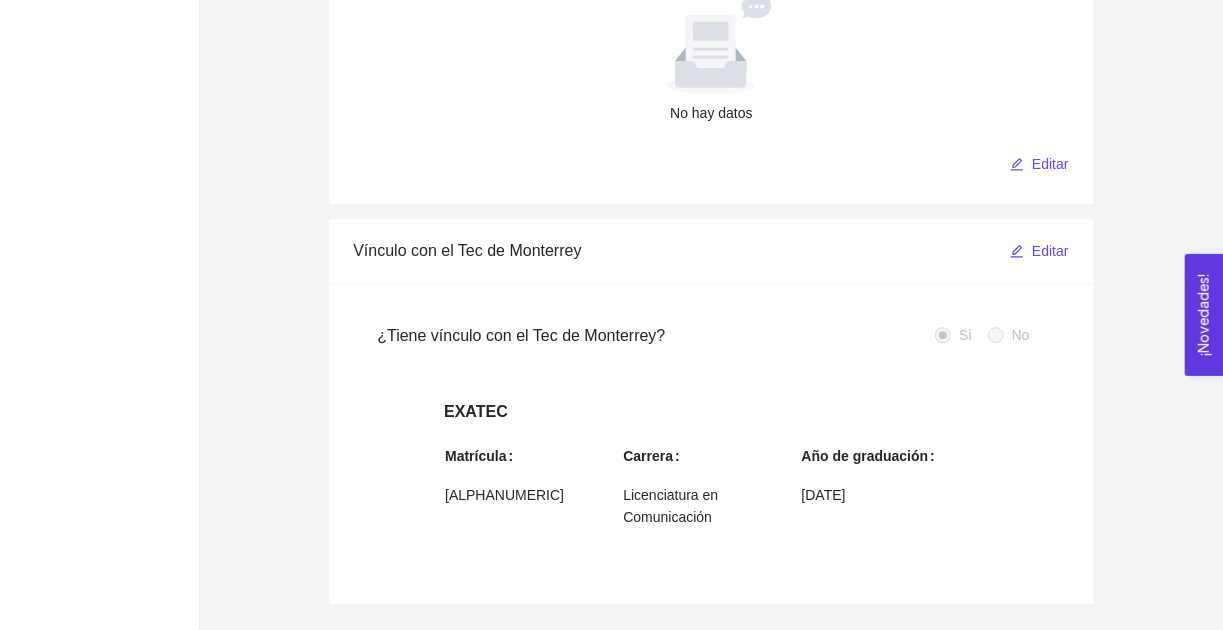 click on "Licenciatura en Comunicación" at bounding box center [533, 495] 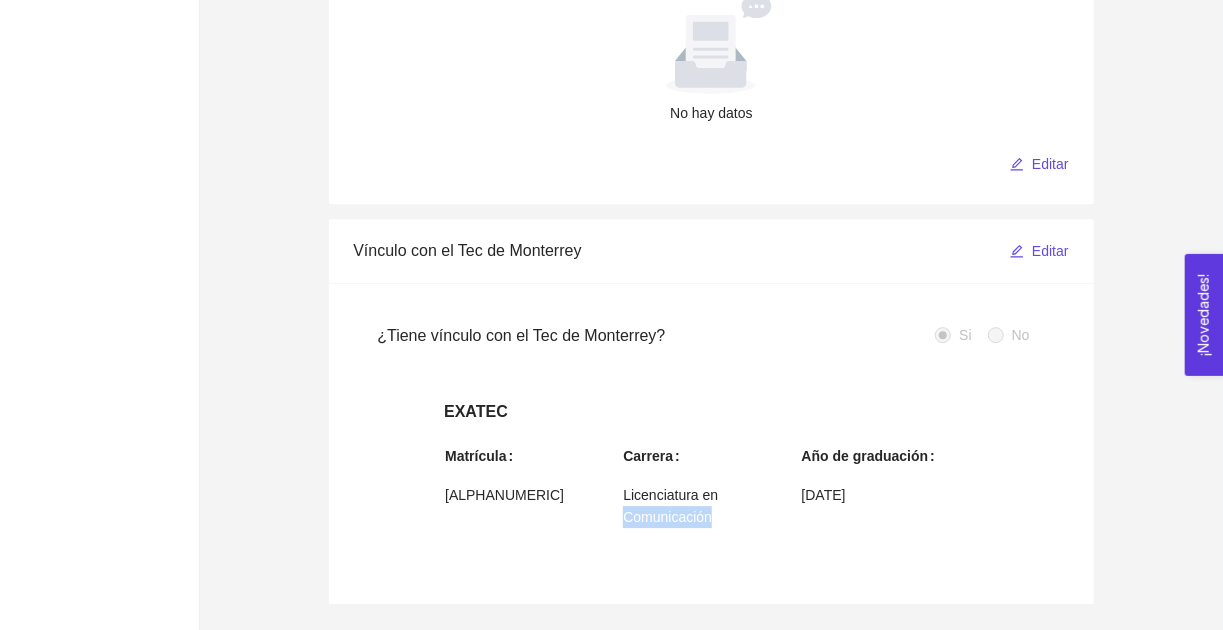 click on "Licenciatura en Comunicación" at bounding box center [533, 495] 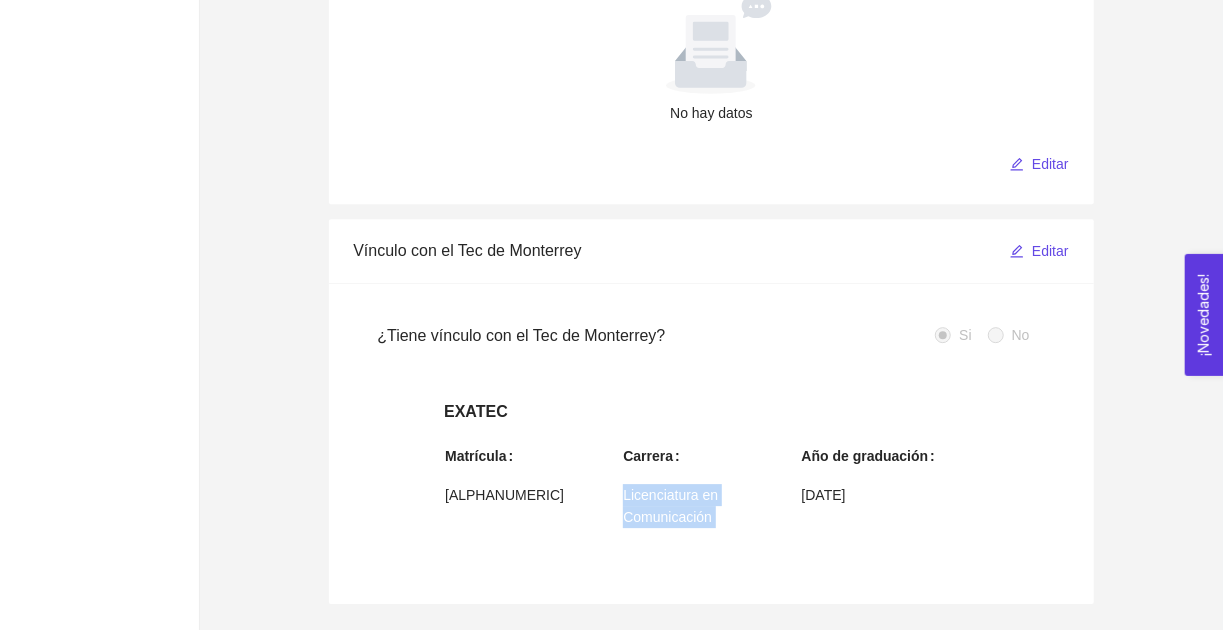 click on "Licenciatura en Comunicación" at bounding box center [533, 495] 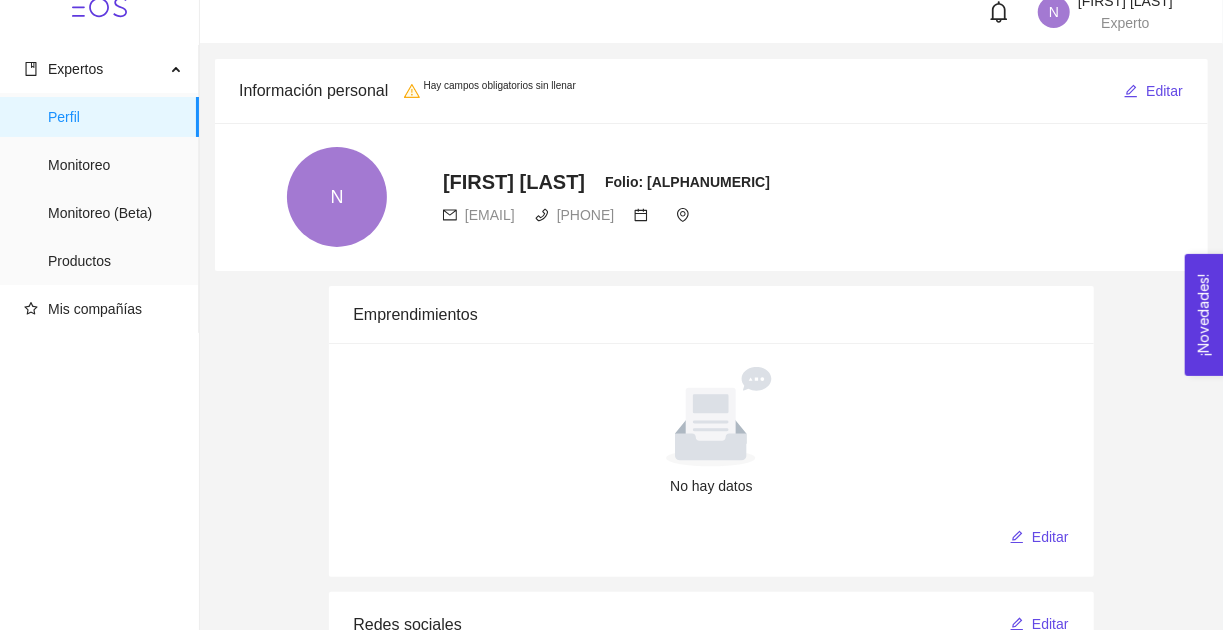 scroll, scrollTop: 0, scrollLeft: 0, axis: both 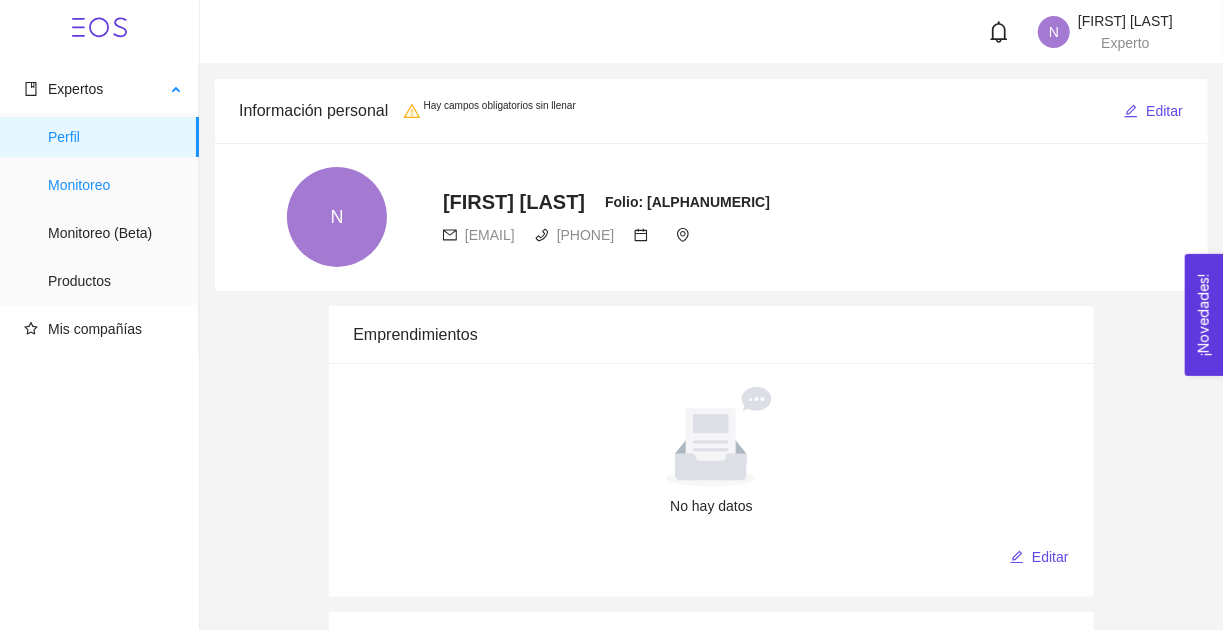 click on "Monitoreo" at bounding box center (115, 185) 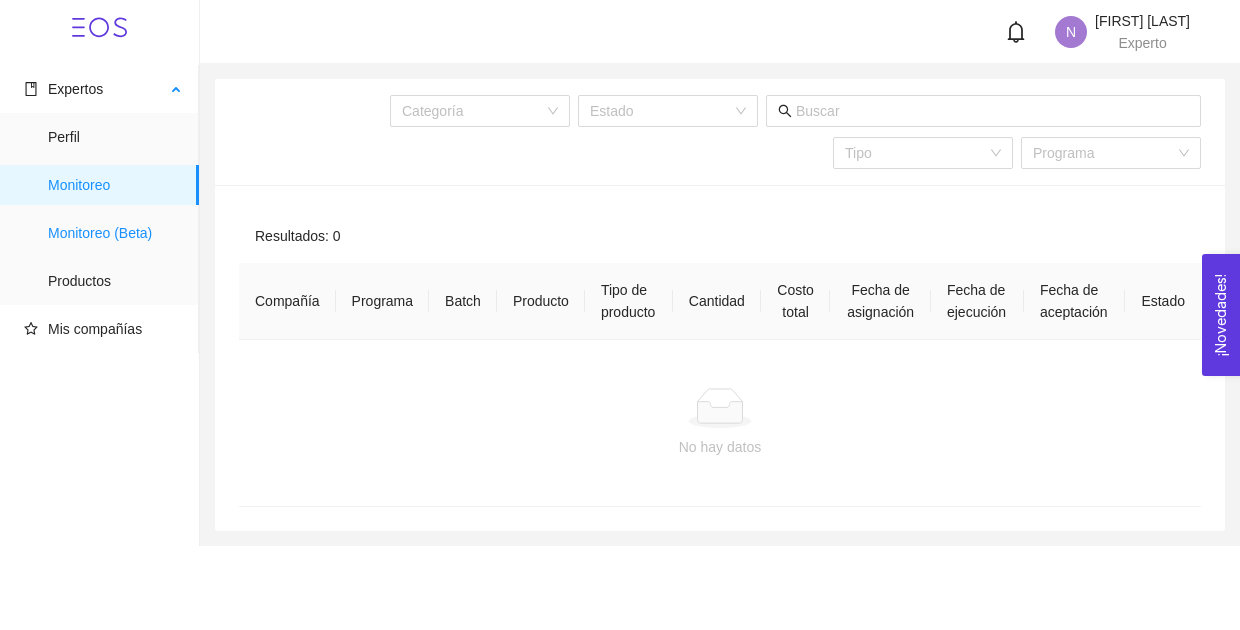 click on "Monitoreo (Beta)" at bounding box center [115, 233] 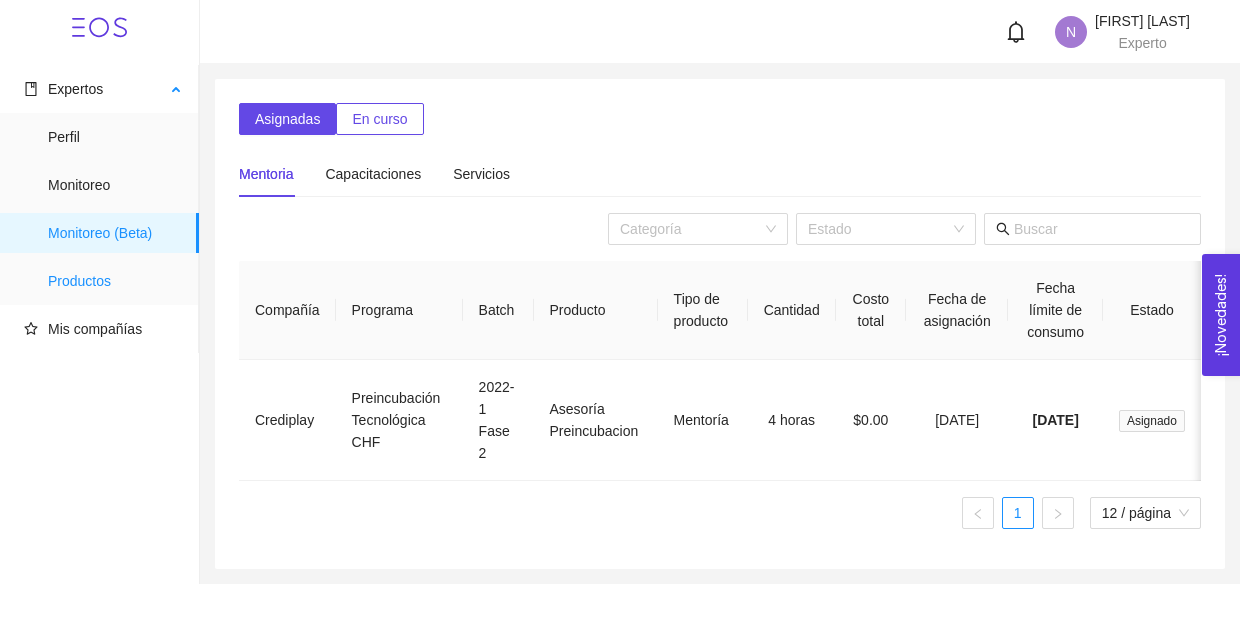 click on "Productos" at bounding box center [115, 281] 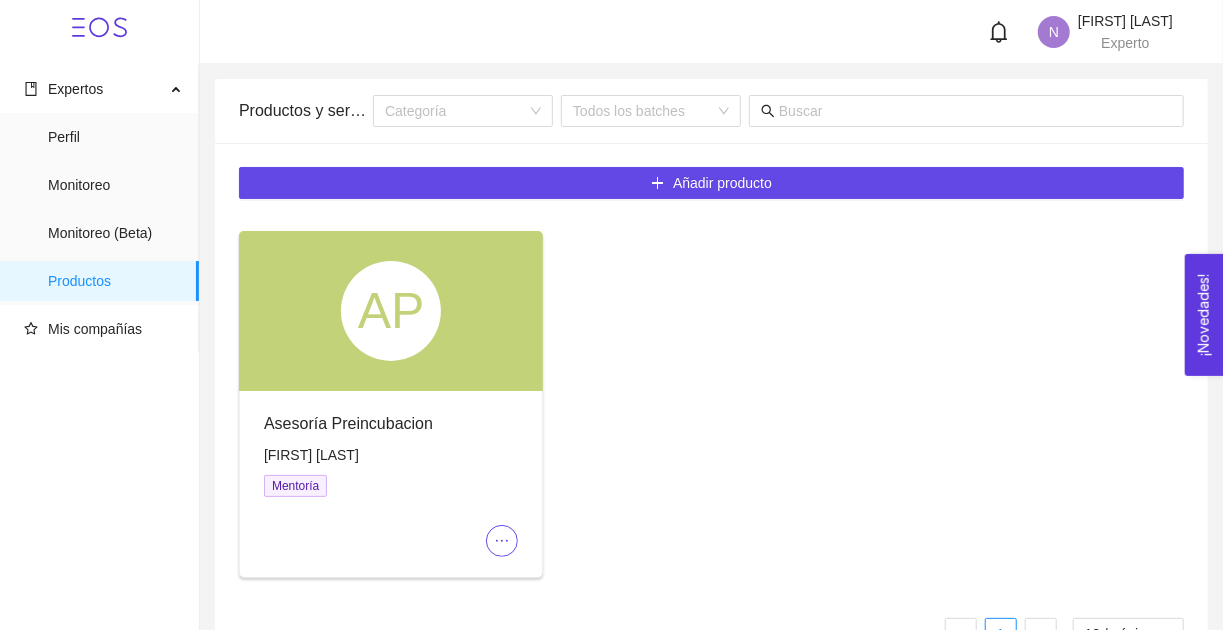 click at bounding box center [502, 541] 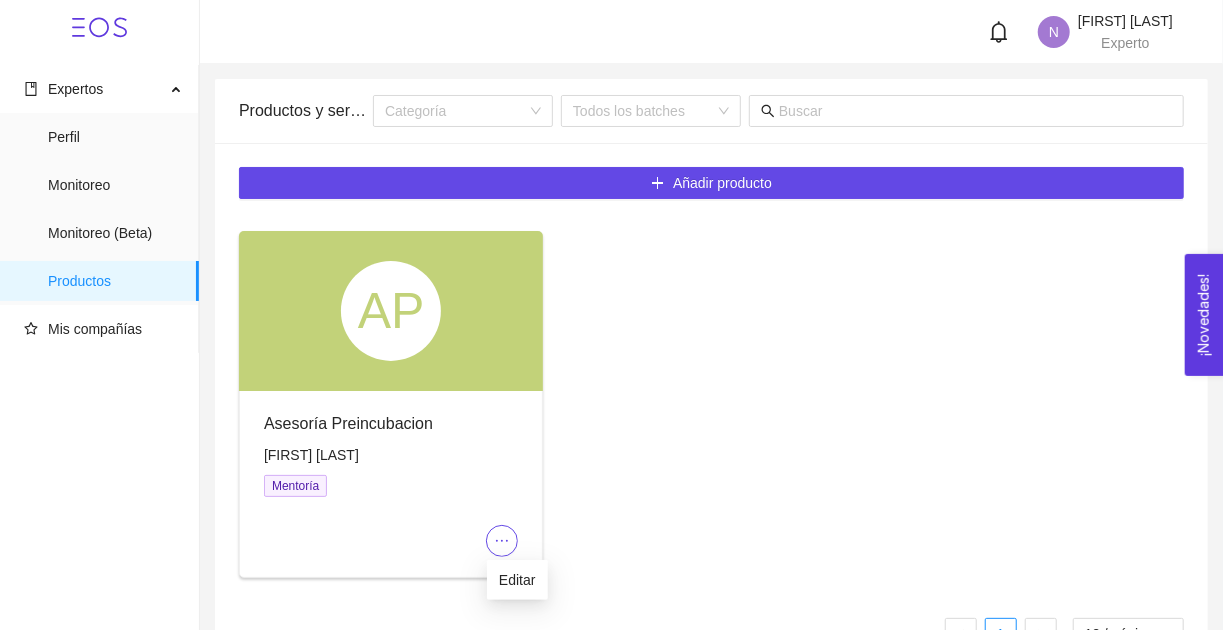click on "AP" at bounding box center [391, 311] 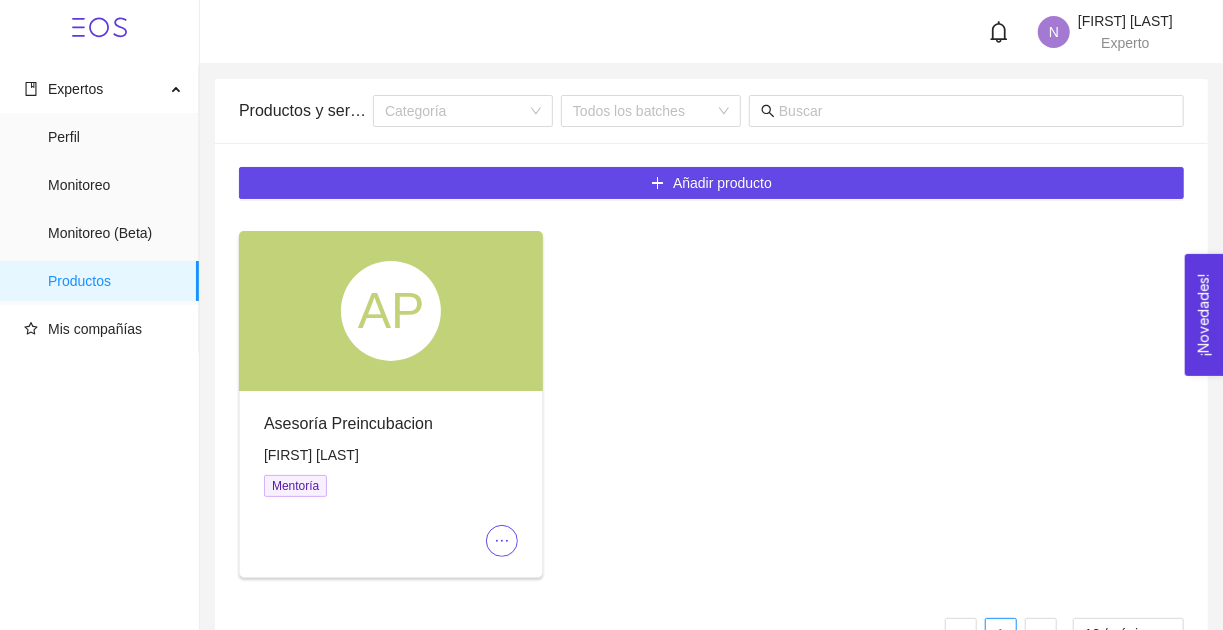 click on "AP" at bounding box center (391, 311) 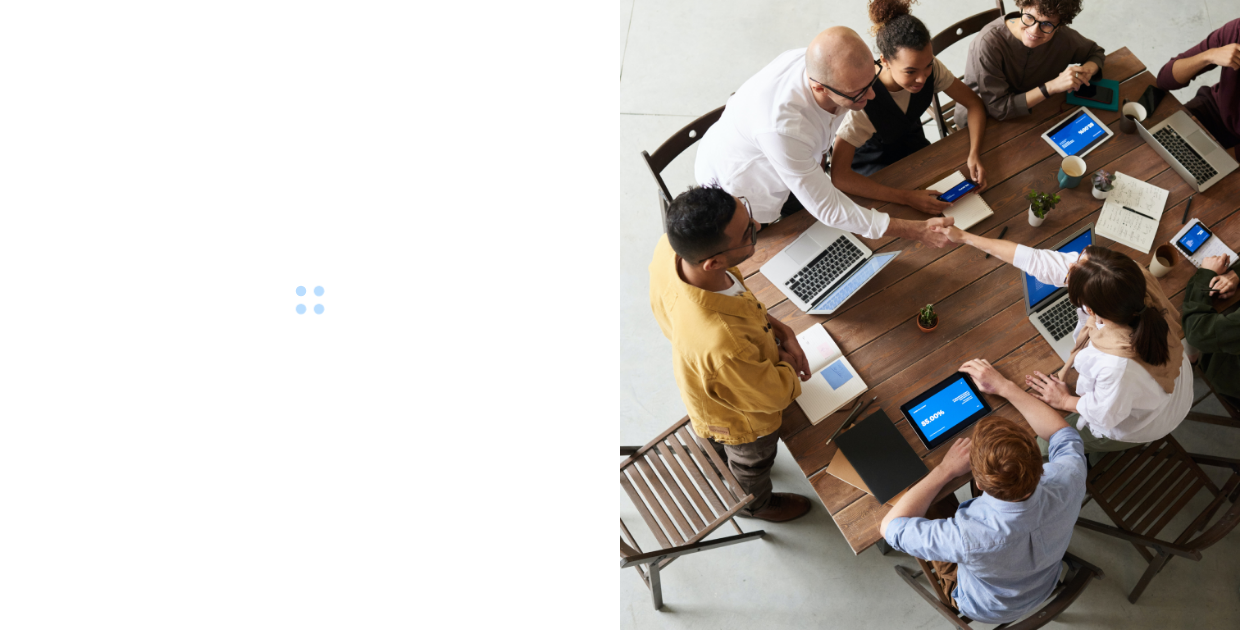 scroll, scrollTop: 0, scrollLeft: 0, axis: both 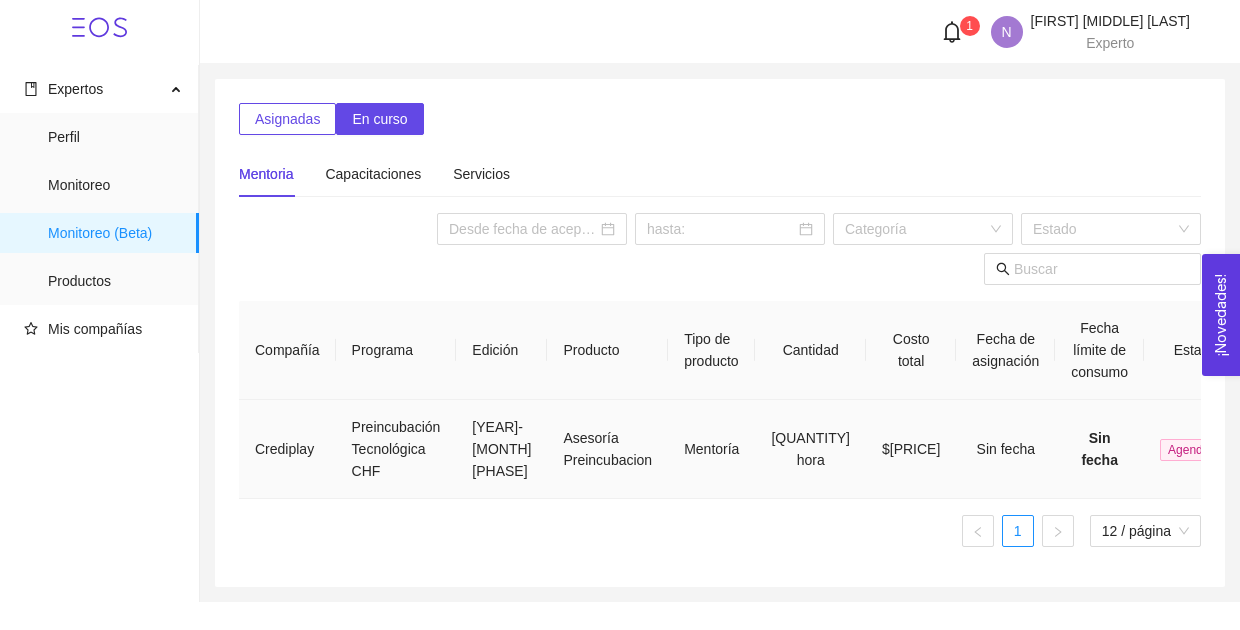click on "Agendado" at bounding box center (1195, 450) 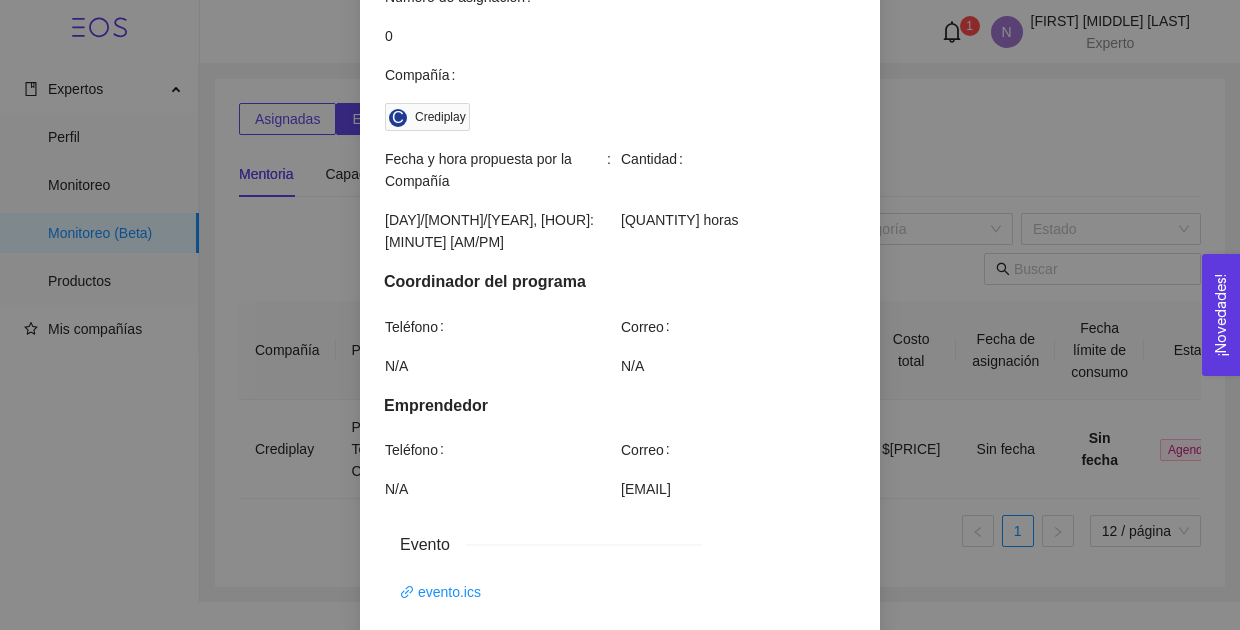 scroll, scrollTop: 382, scrollLeft: 0, axis: vertical 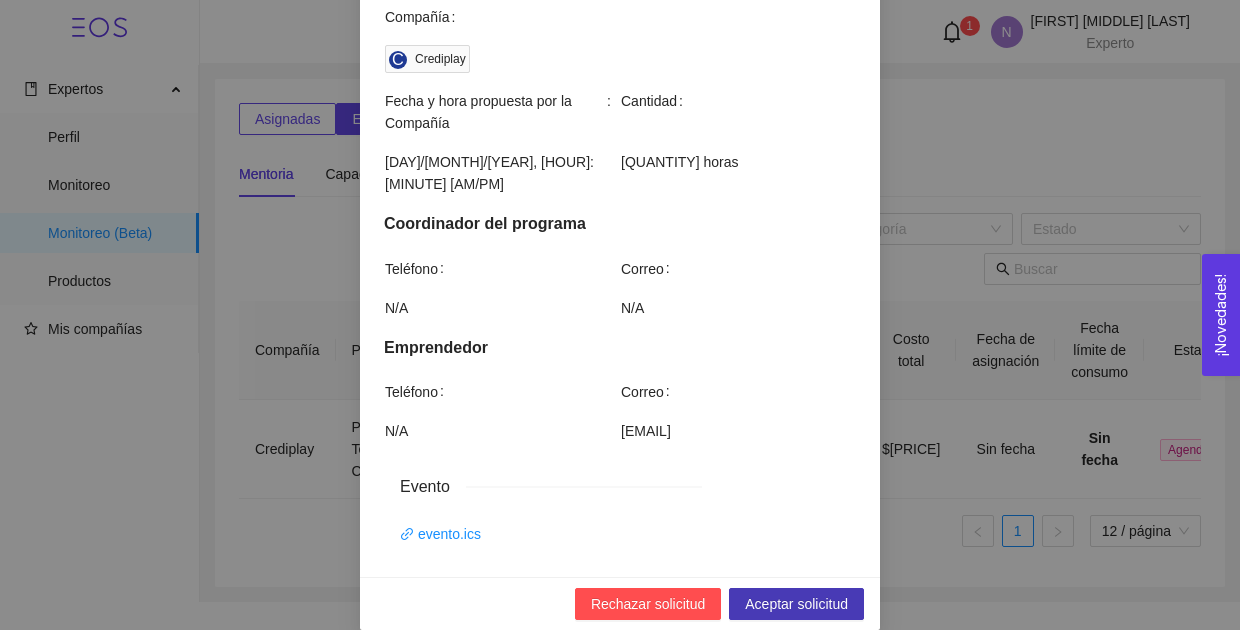 click on "Aceptar solicitud" at bounding box center (648, 604) 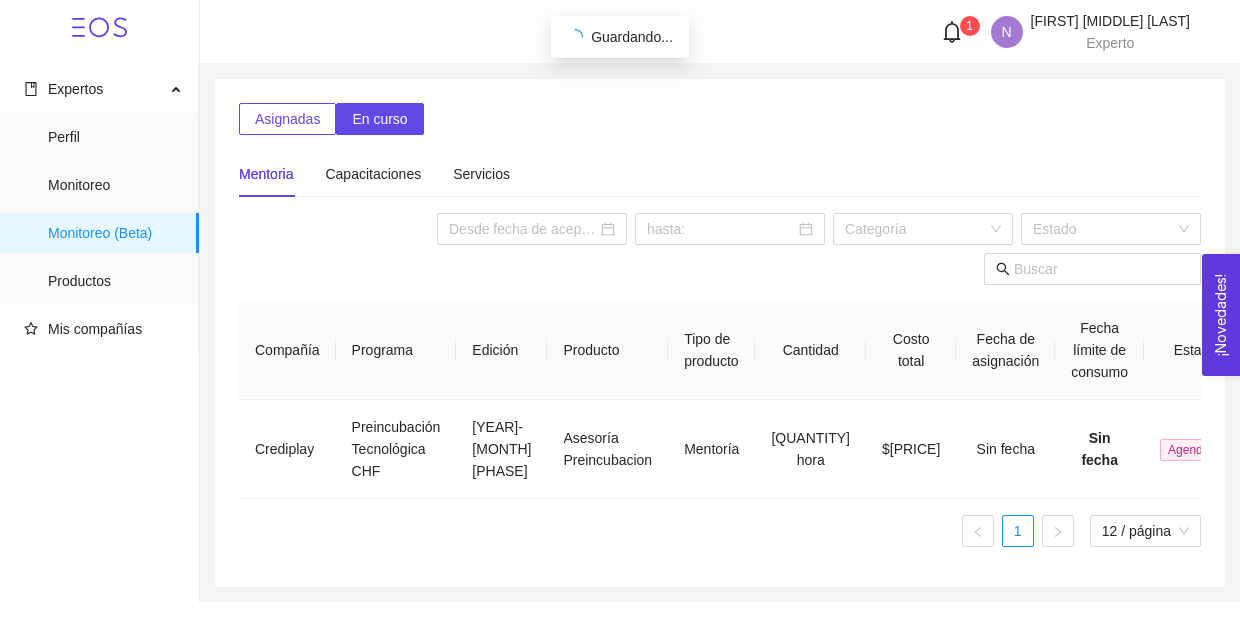 scroll, scrollTop: 282, scrollLeft: 0, axis: vertical 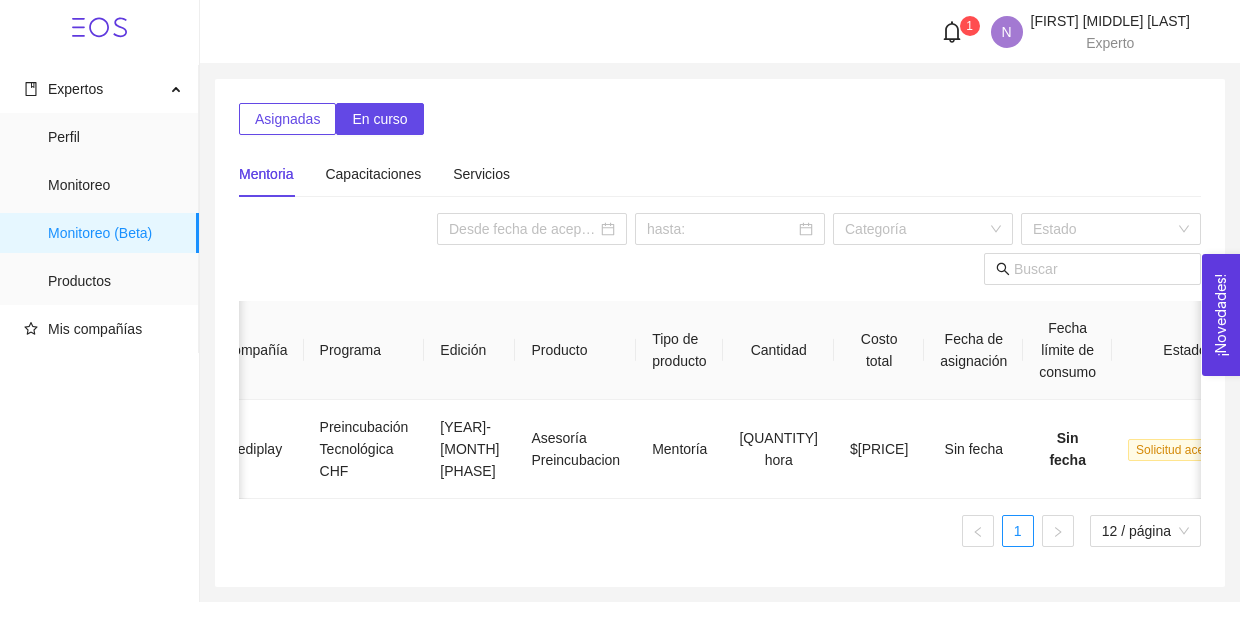 click on "Estado" at bounding box center [1185, 350] 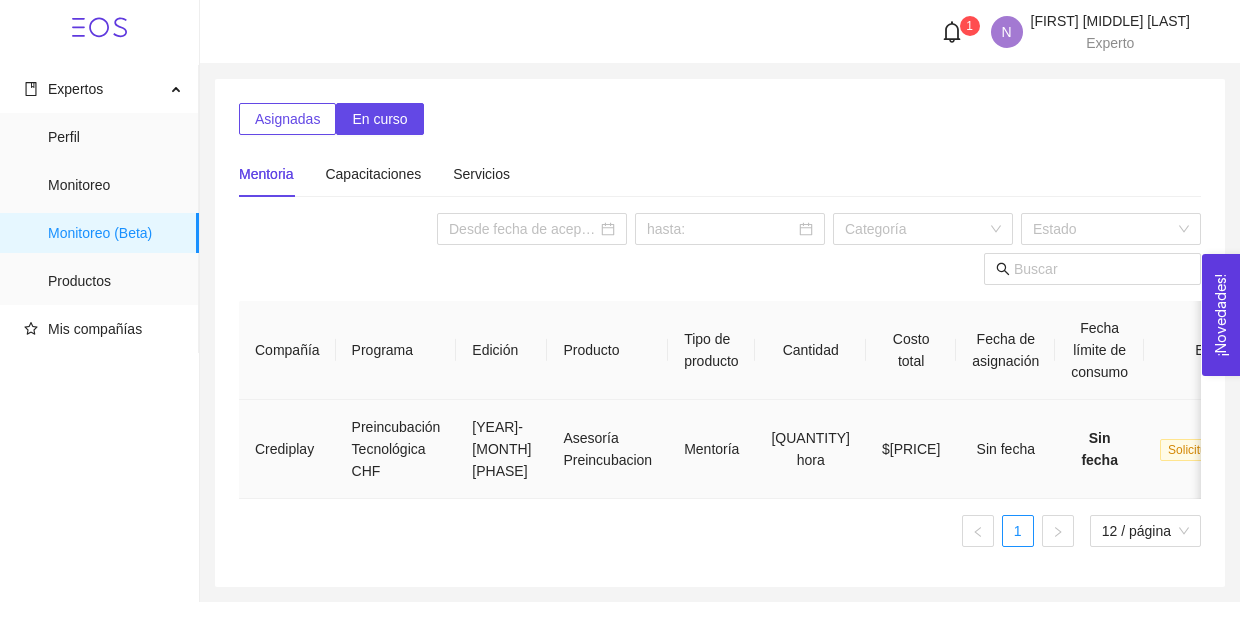 scroll, scrollTop: 0, scrollLeft: 32, axis: horizontal 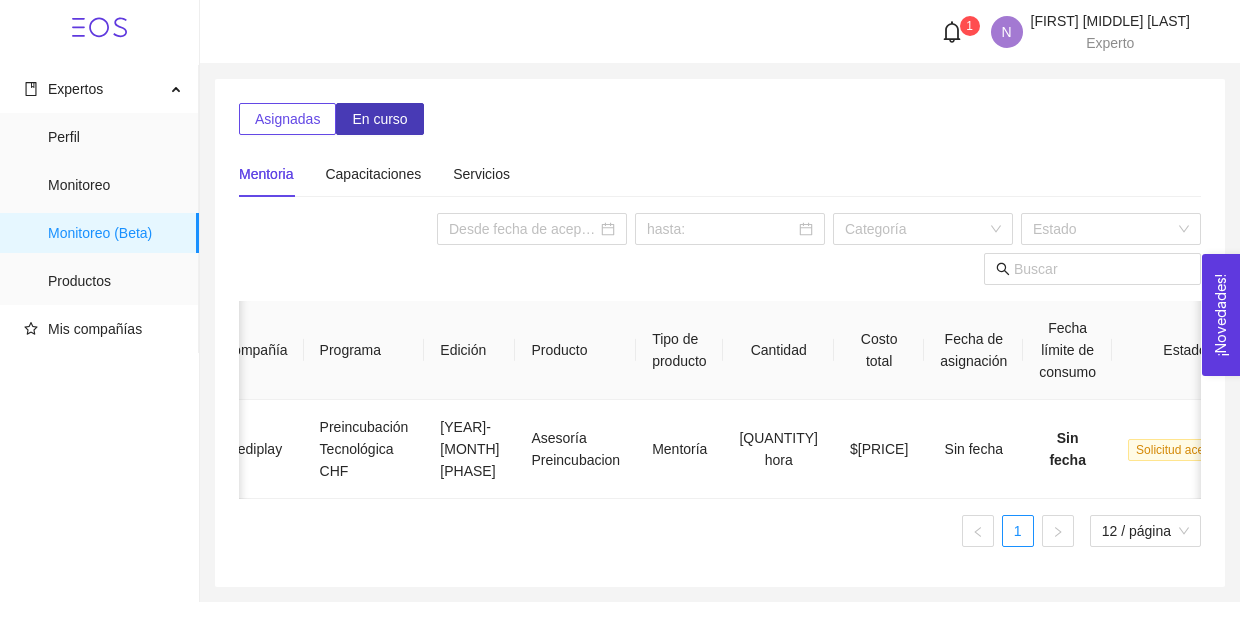click on "En curso" at bounding box center (379, 119) 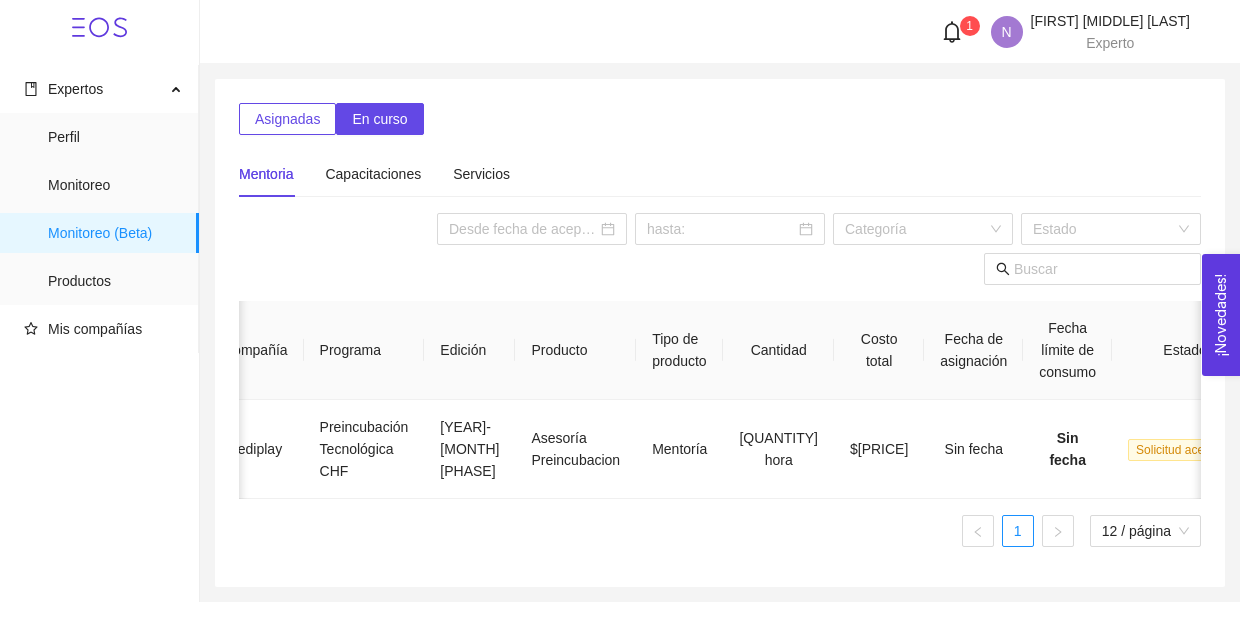 click on "Asignadas" at bounding box center (287, 119) 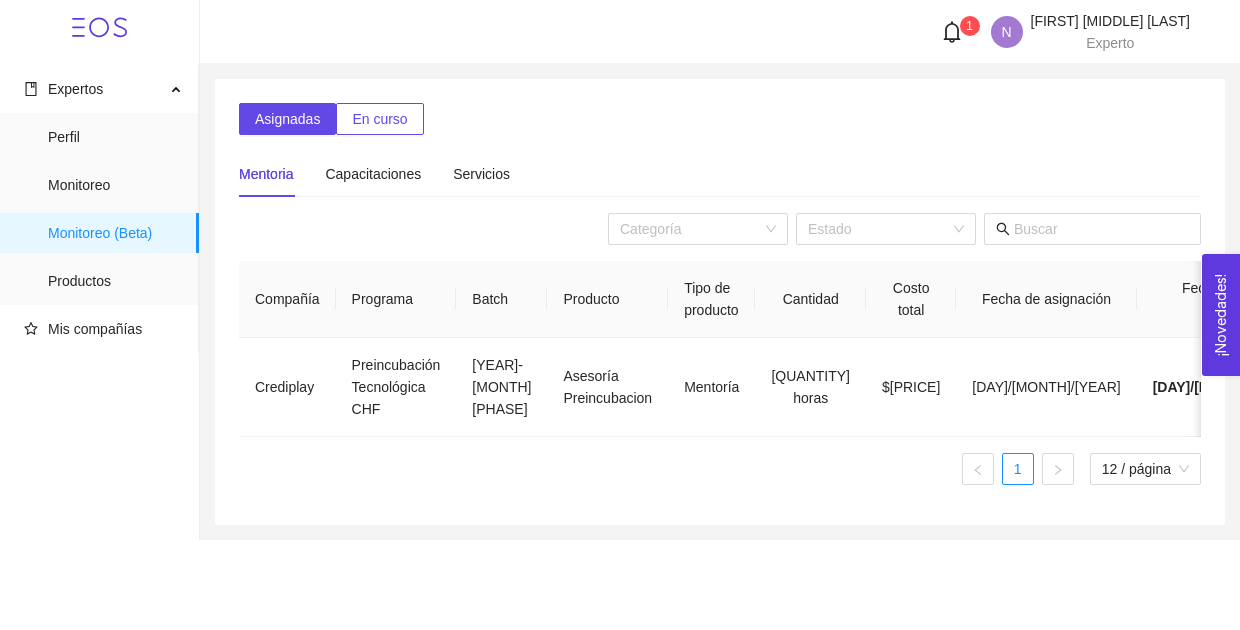 click on "En curso" at bounding box center (379, 119) 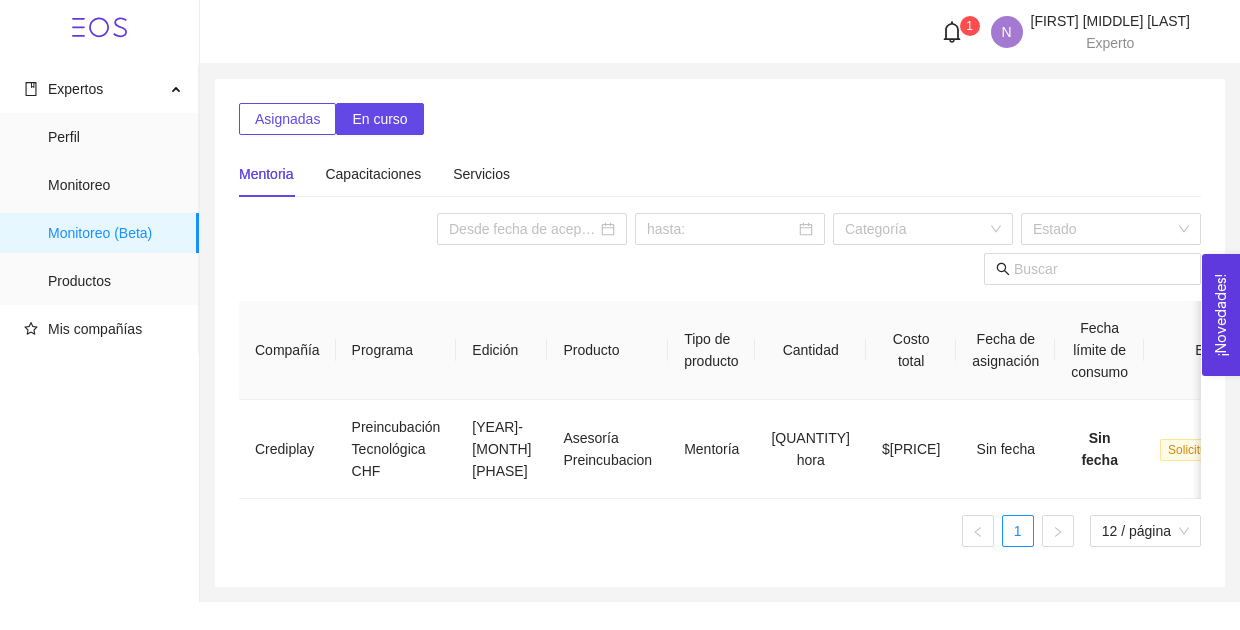 click at bounding box center [952, 32] 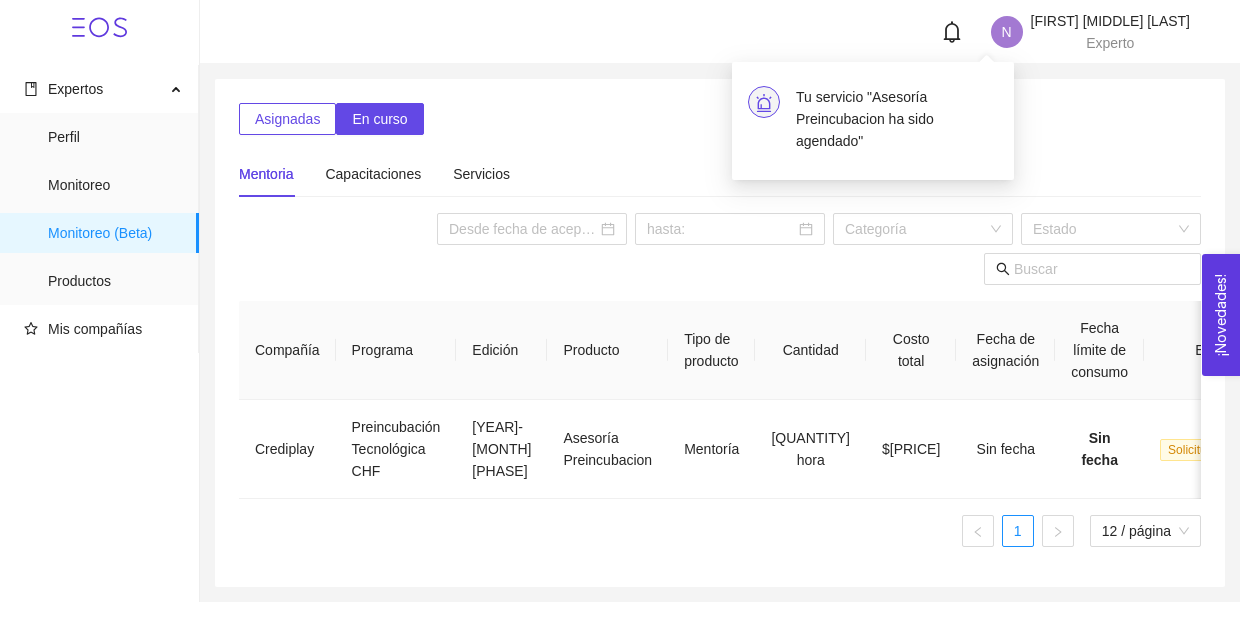 click on "Tu servicio "Asesoría Preincubacion ha sido agendado"" at bounding box center [897, 119] 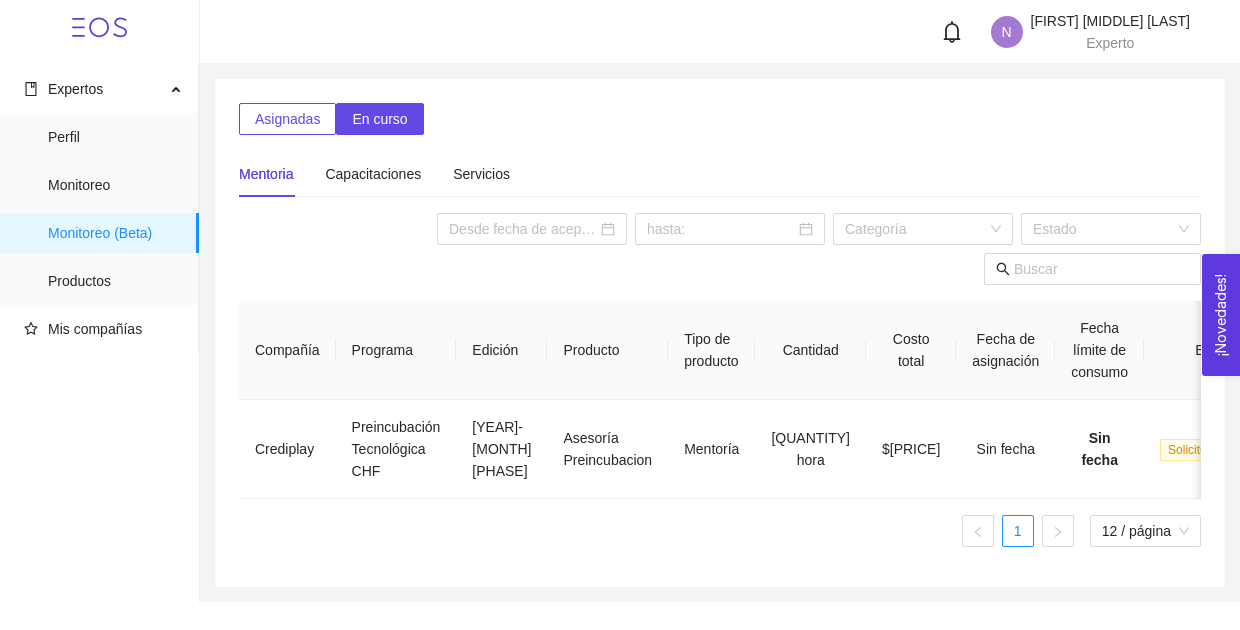 click on "Cantidad" at bounding box center [810, 350] 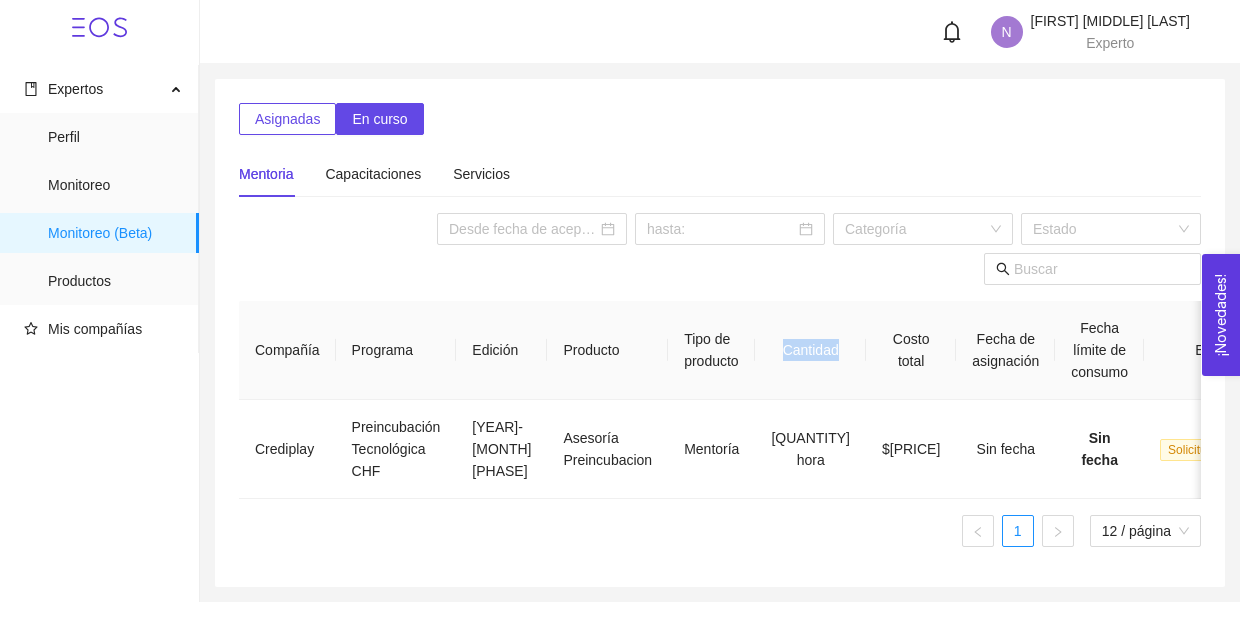 click on "Cantidad" at bounding box center [810, 350] 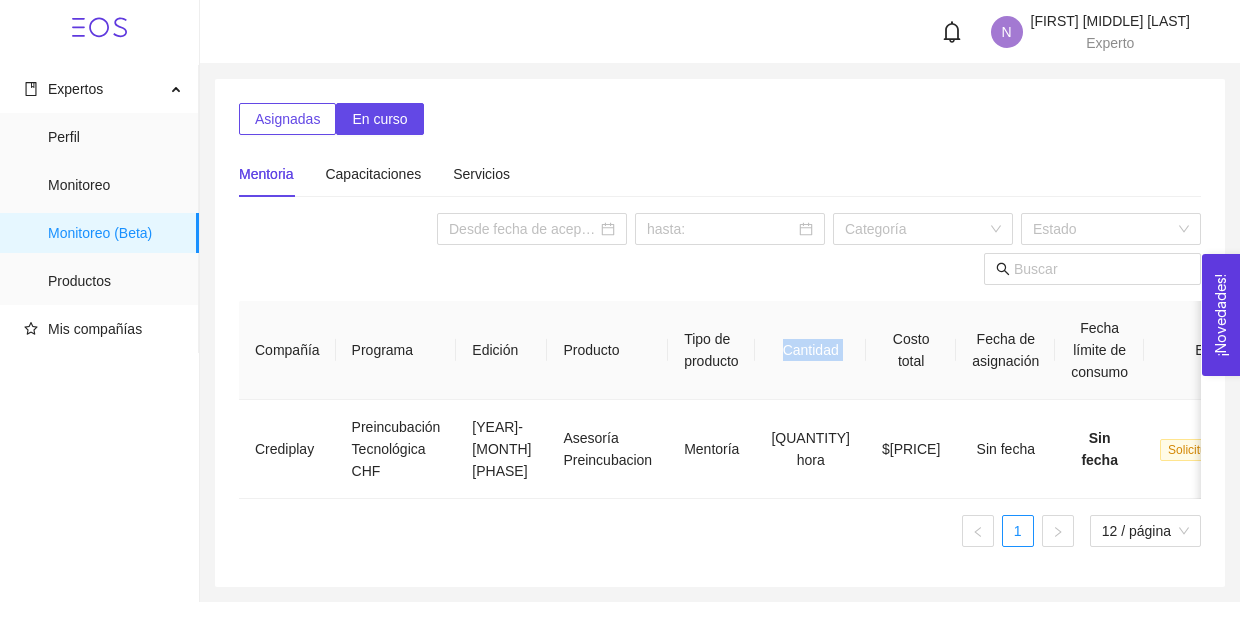 click on "Cantidad" at bounding box center [810, 350] 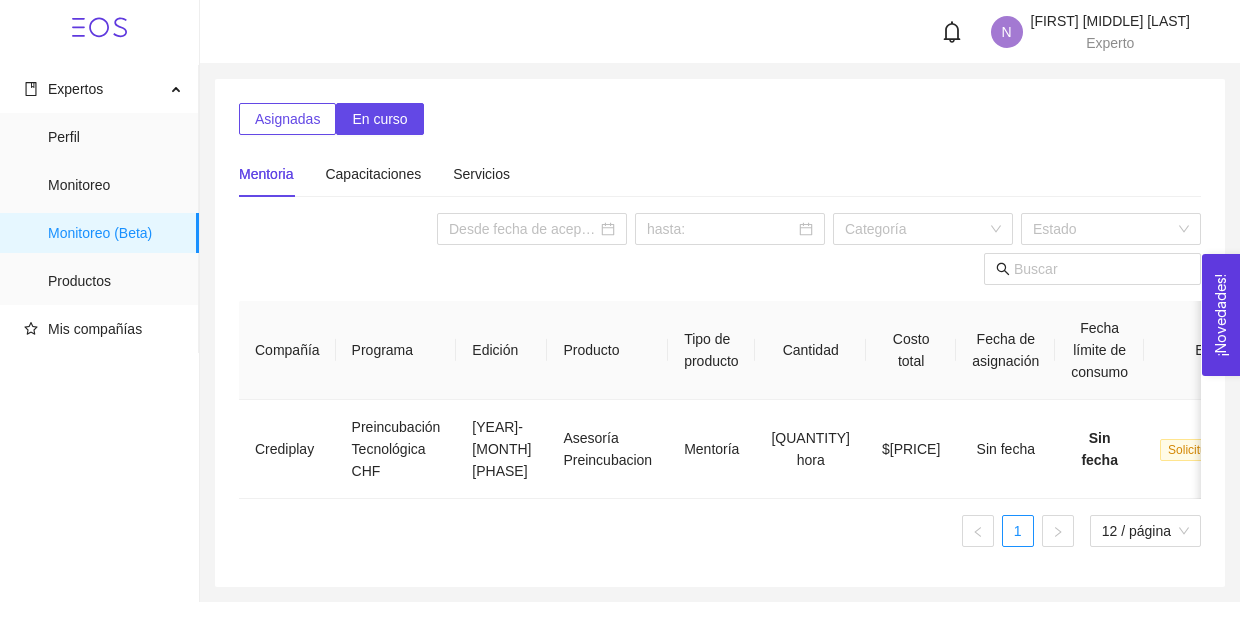 click on "Programa" at bounding box center (396, 350) 